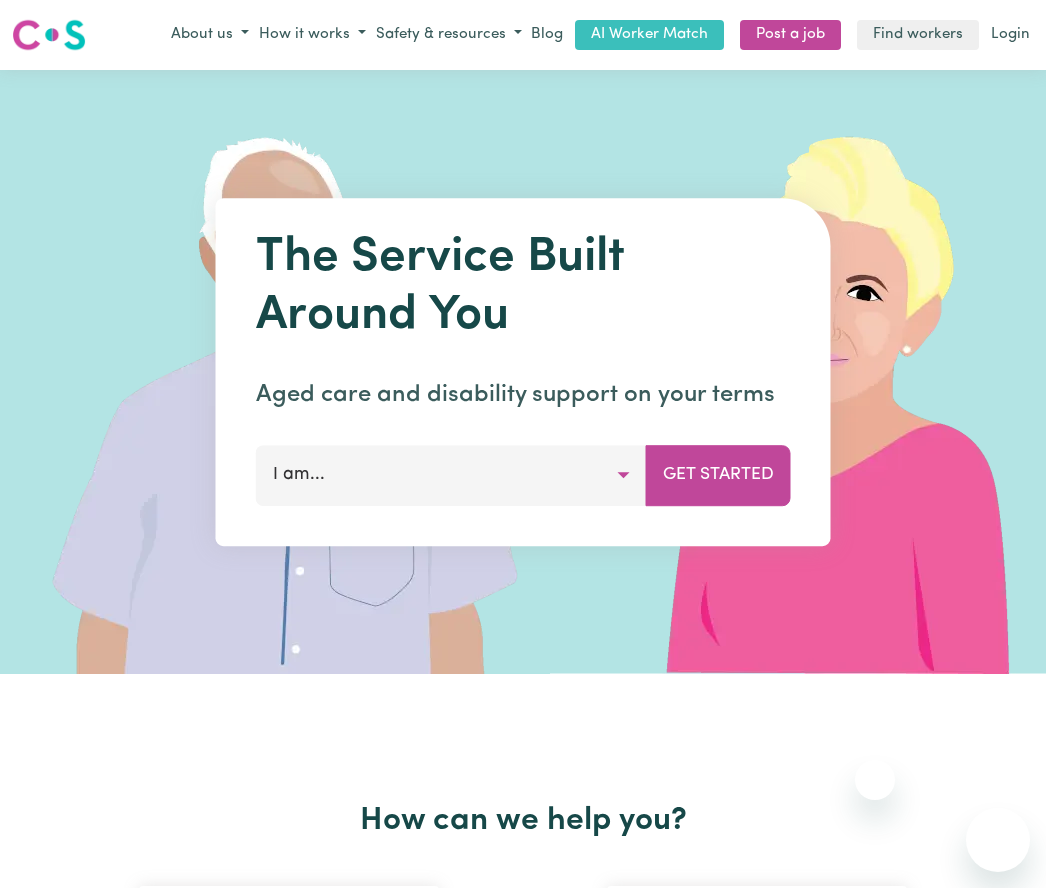 scroll, scrollTop: 0, scrollLeft: 0, axis: both 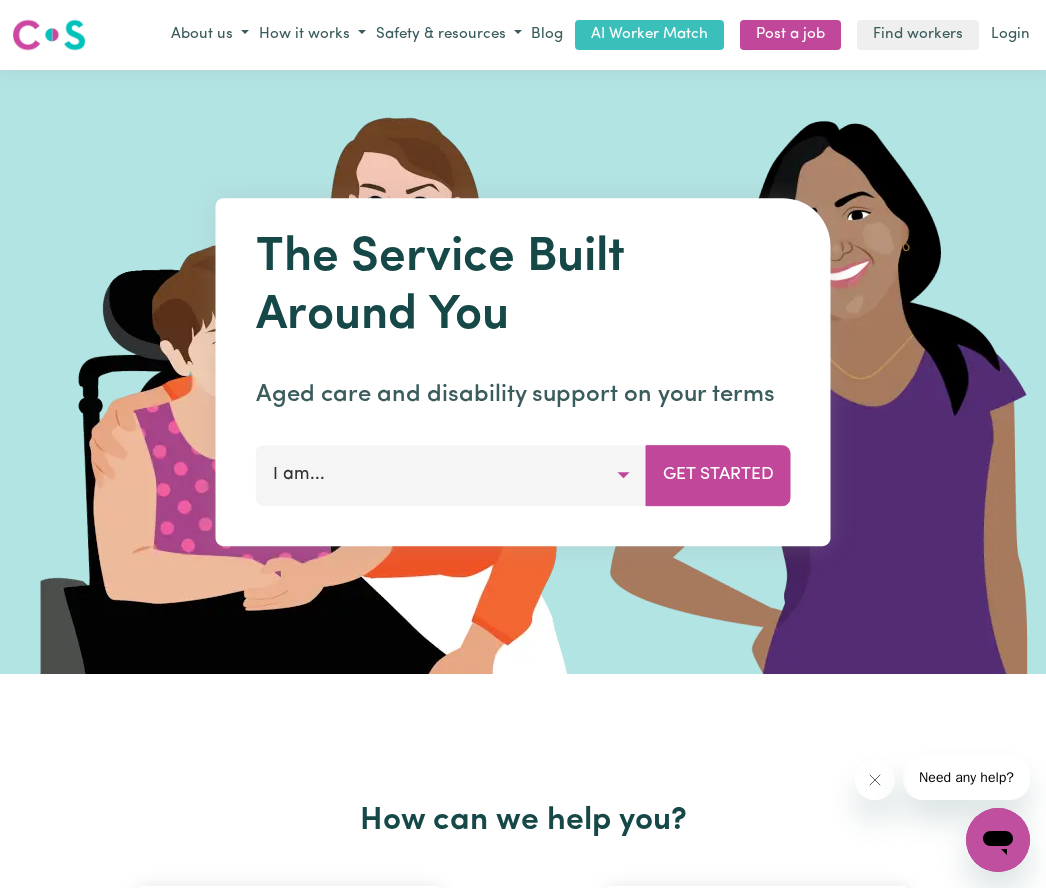 click on "I am..." at bounding box center [451, 475] 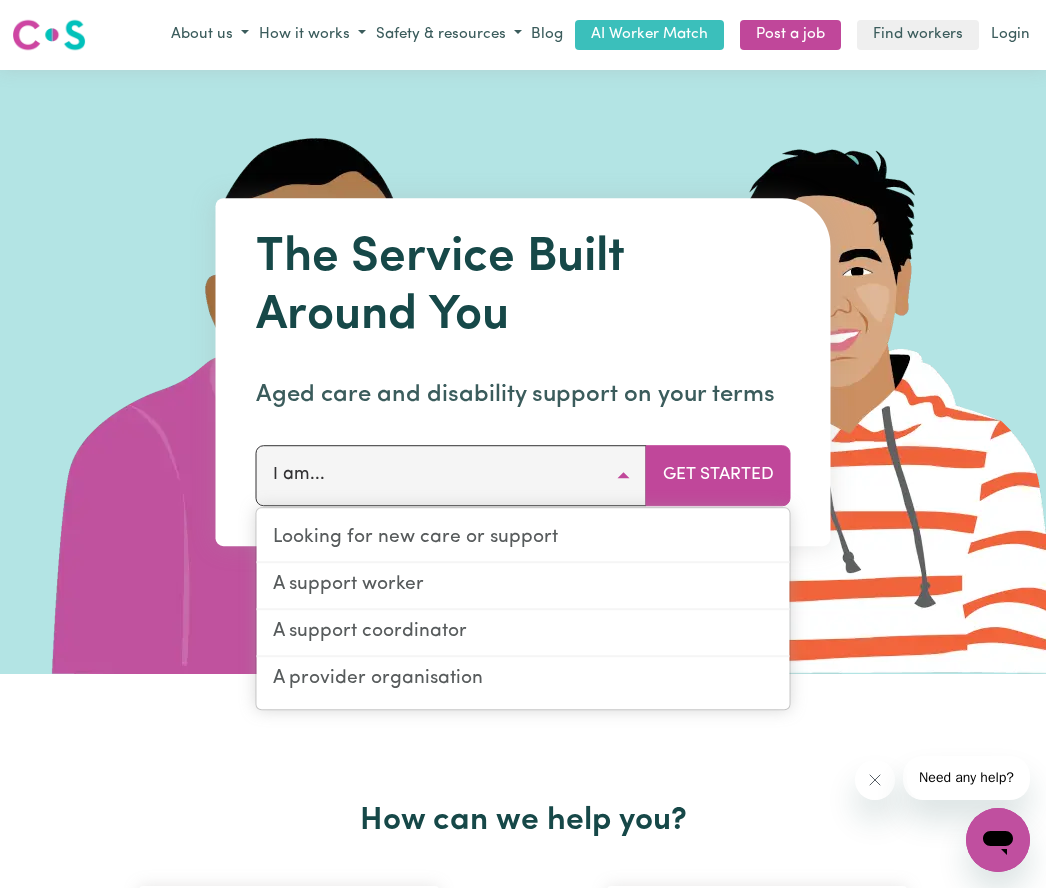 click on "Get Started" at bounding box center (718, 475) 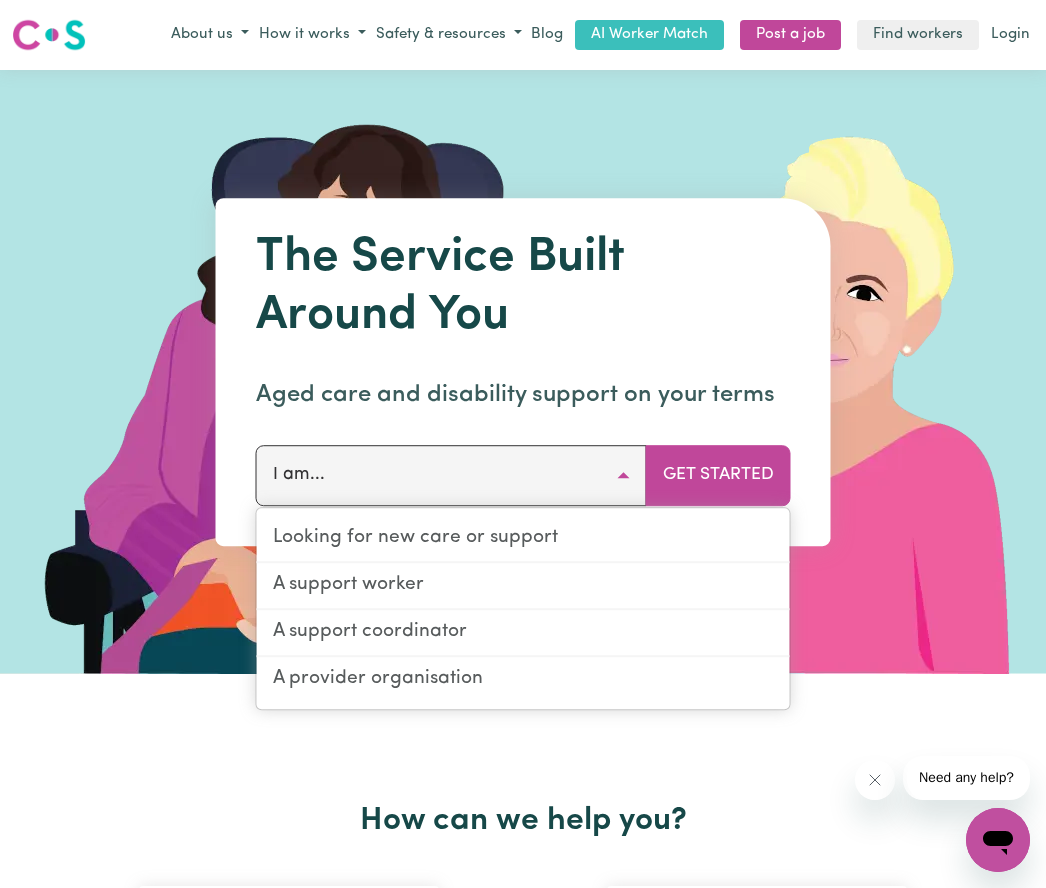 click on "I am..." at bounding box center (451, 475) 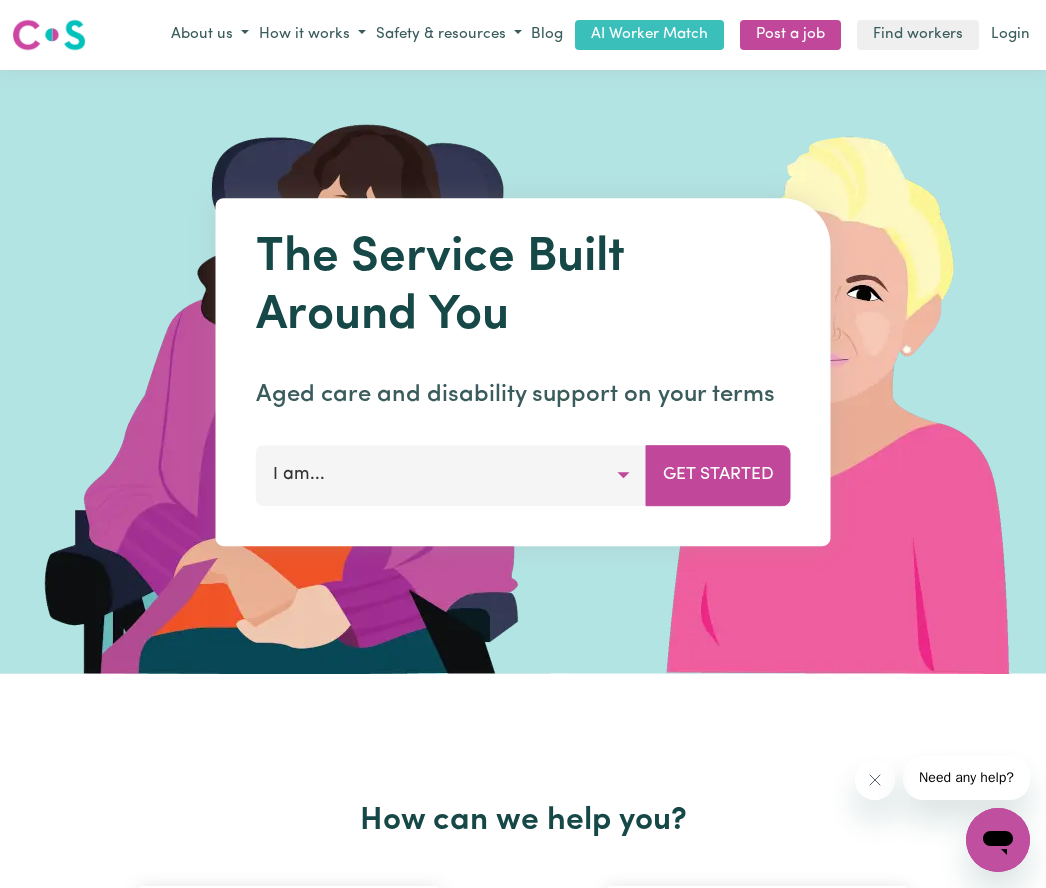 click on "Get Started" at bounding box center (718, 475) 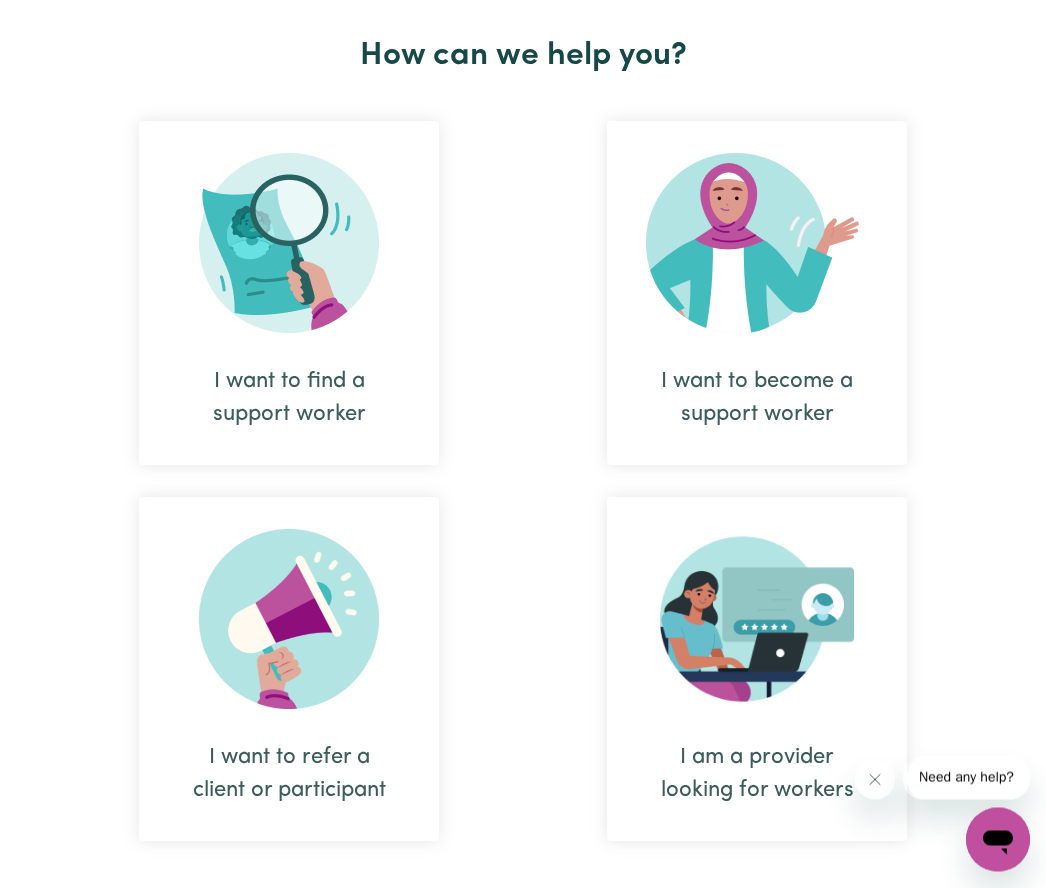scroll, scrollTop: 765, scrollLeft: 0, axis: vertical 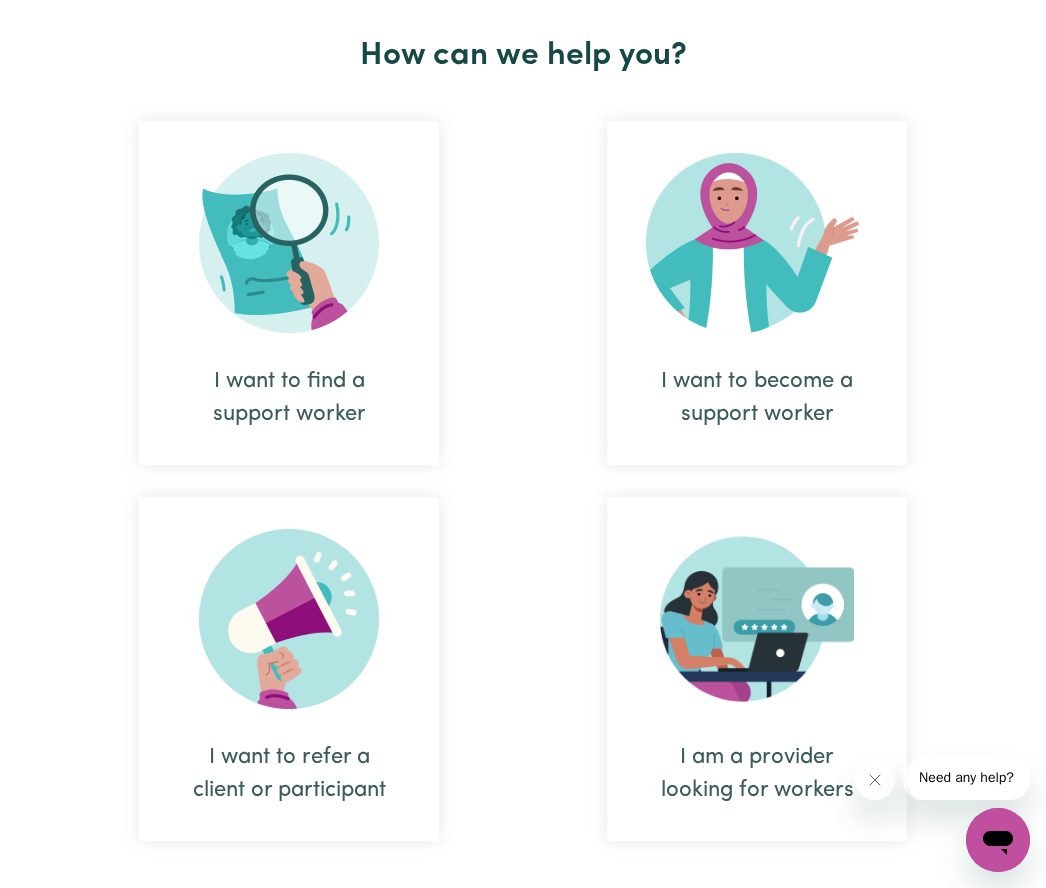 click at bounding box center (289, 243) 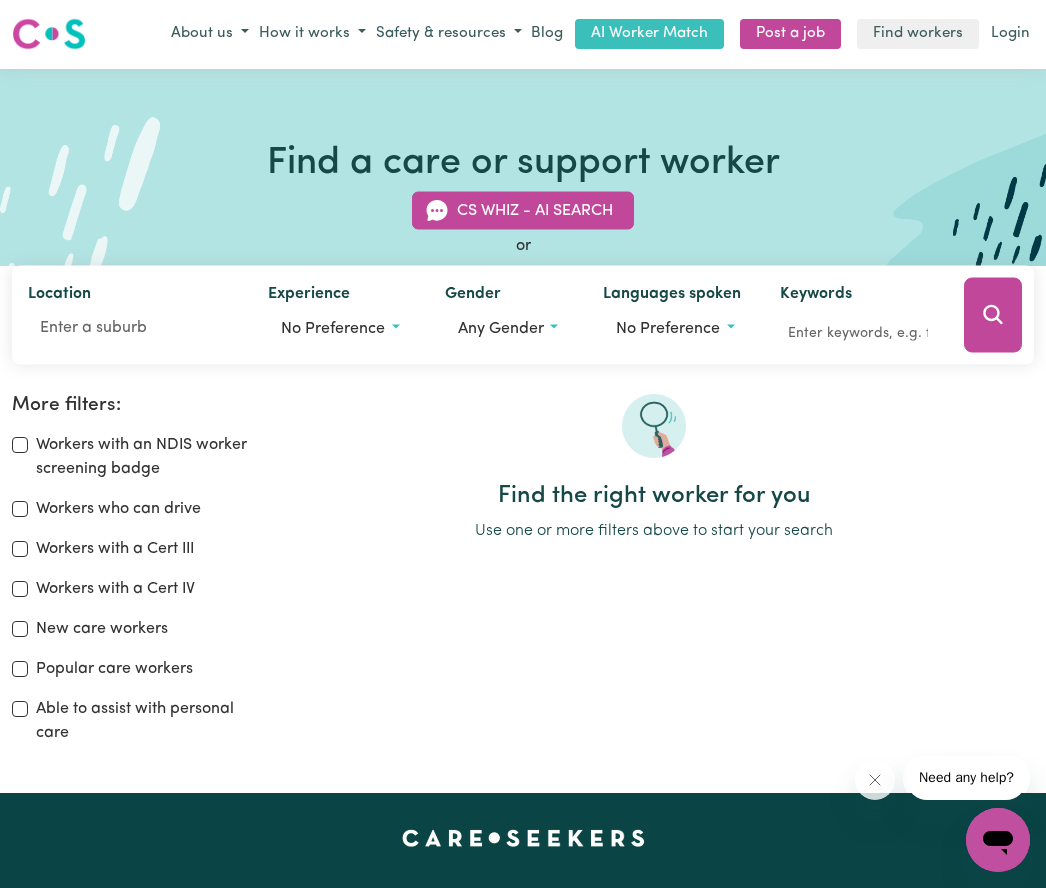 scroll, scrollTop: 43, scrollLeft: 0, axis: vertical 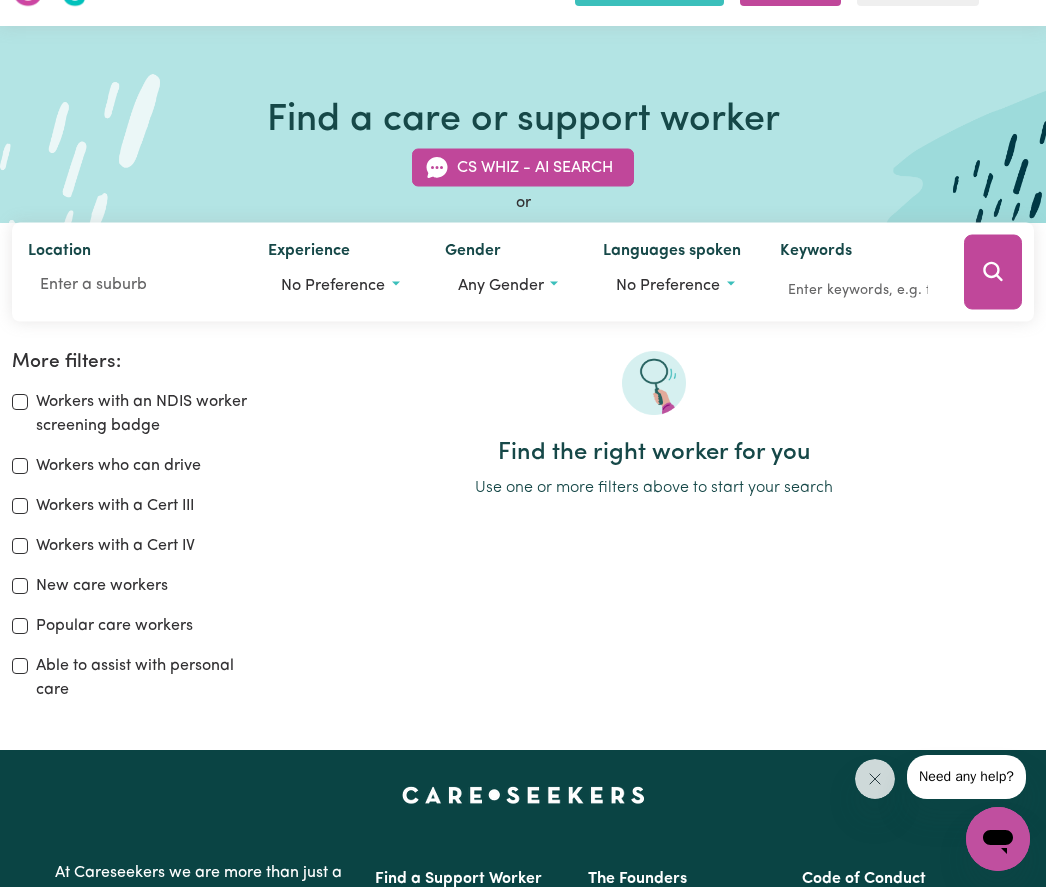 click on "Workers with an NDIS worker screening badge" at bounding box center [20, 403] 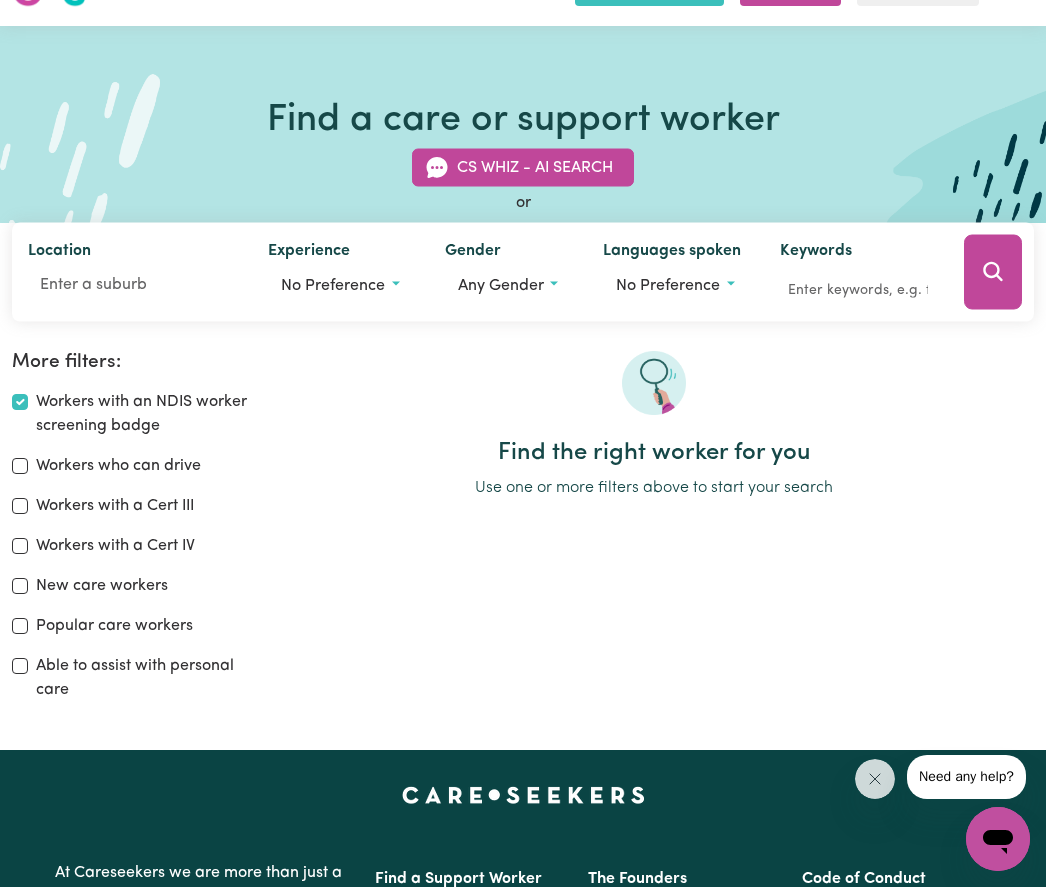 checkbox on "true" 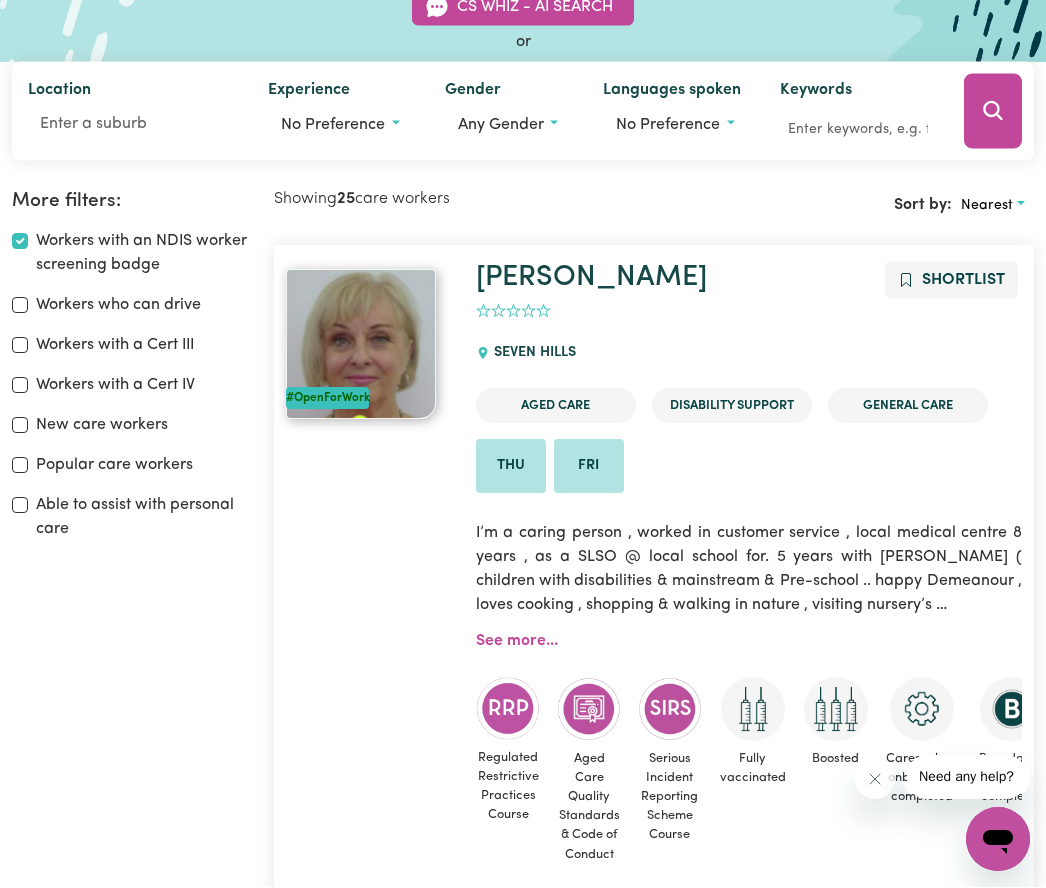 scroll, scrollTop: 331, scrollLeft: 0, axis: vertical 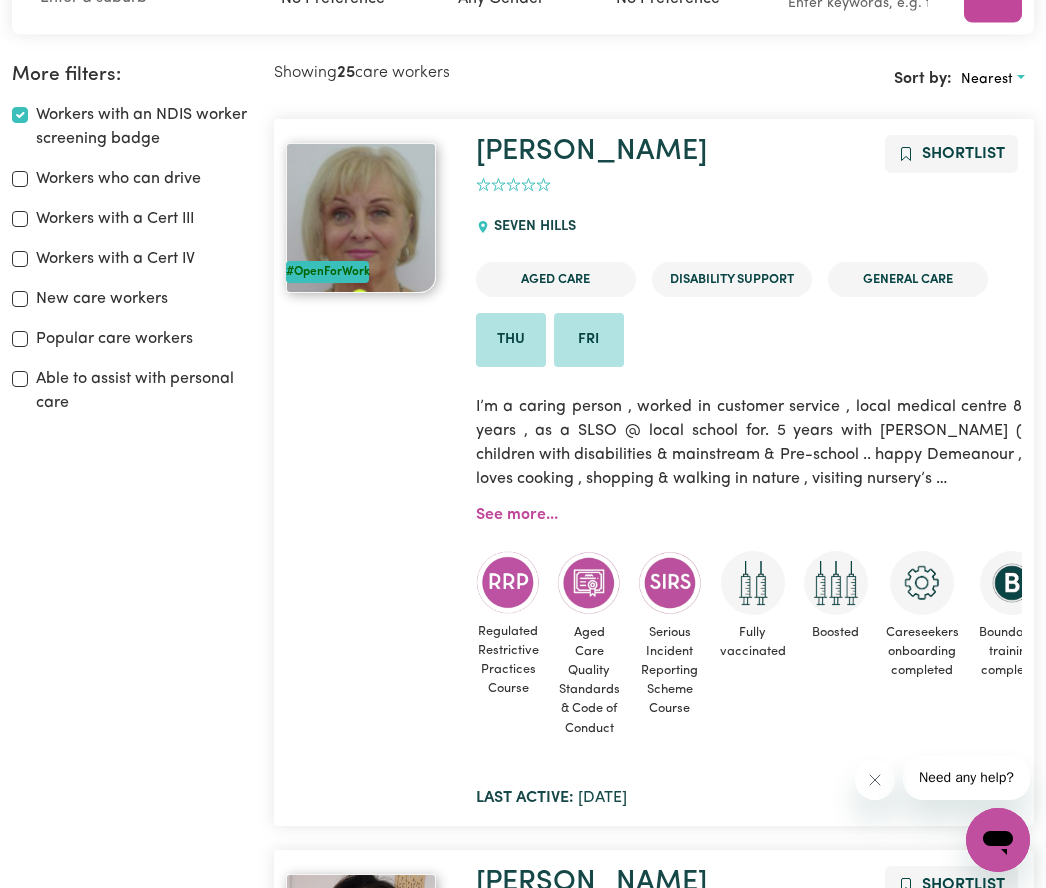 click on "Workers who can drive" at bounding box center [118, 179] 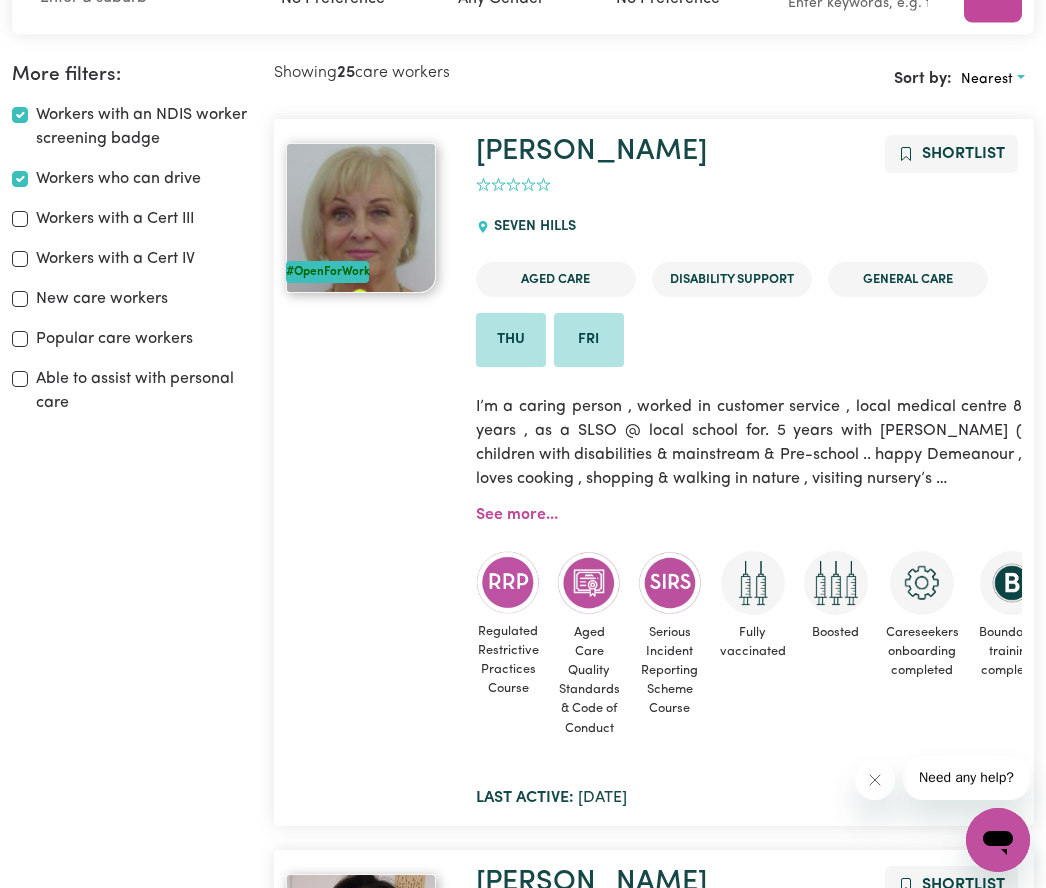 checkbox on "true" 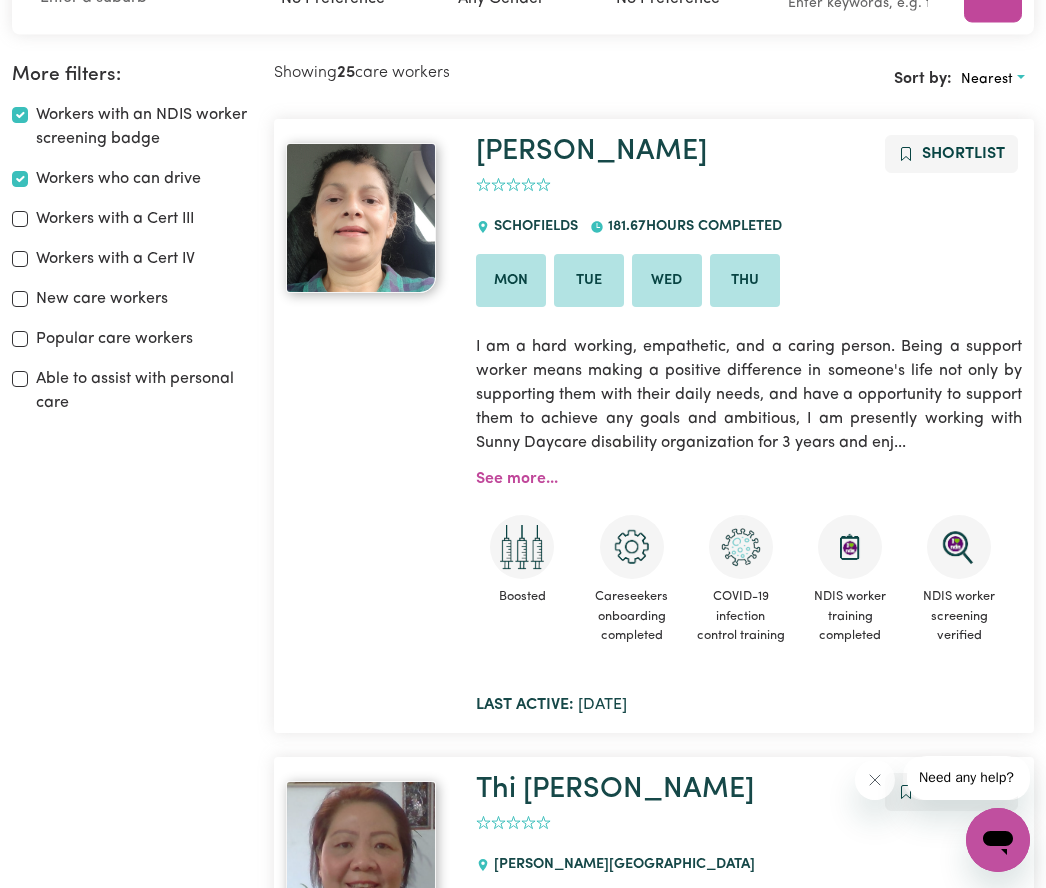 click on "Workers with a Cert IV" at bounding box center [115, 259] 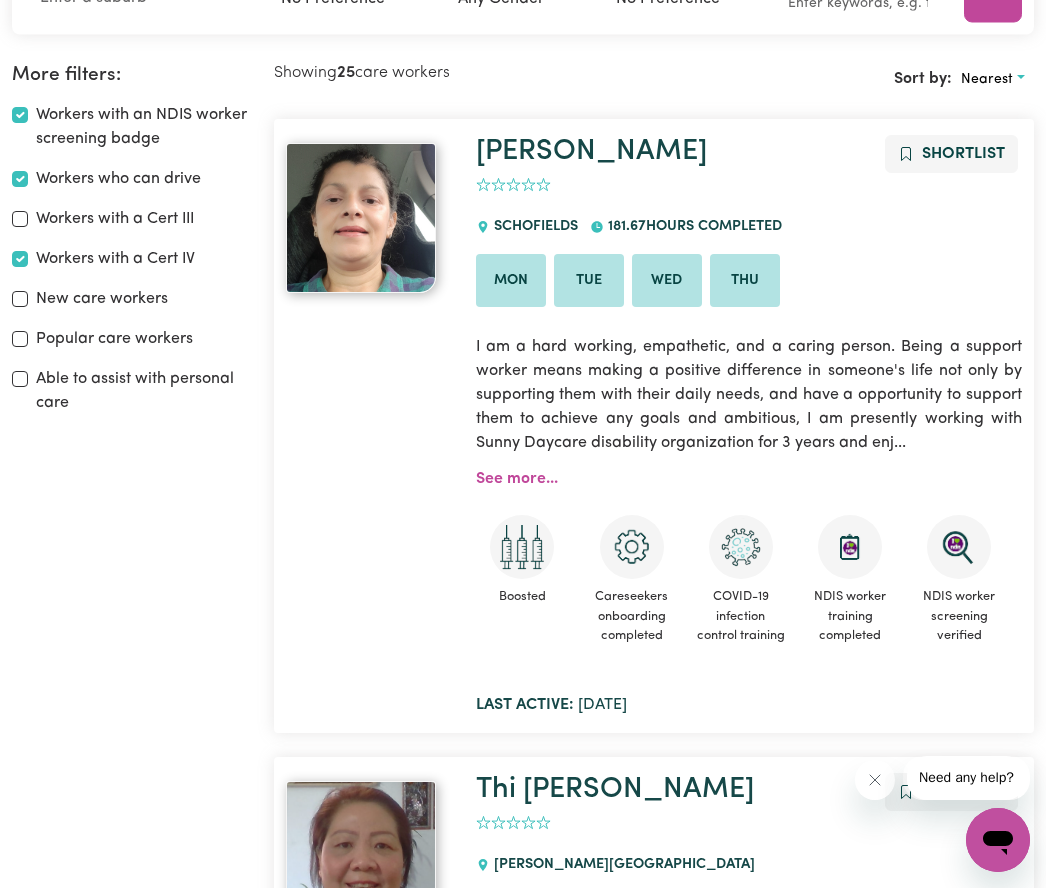 checkbox on "true" 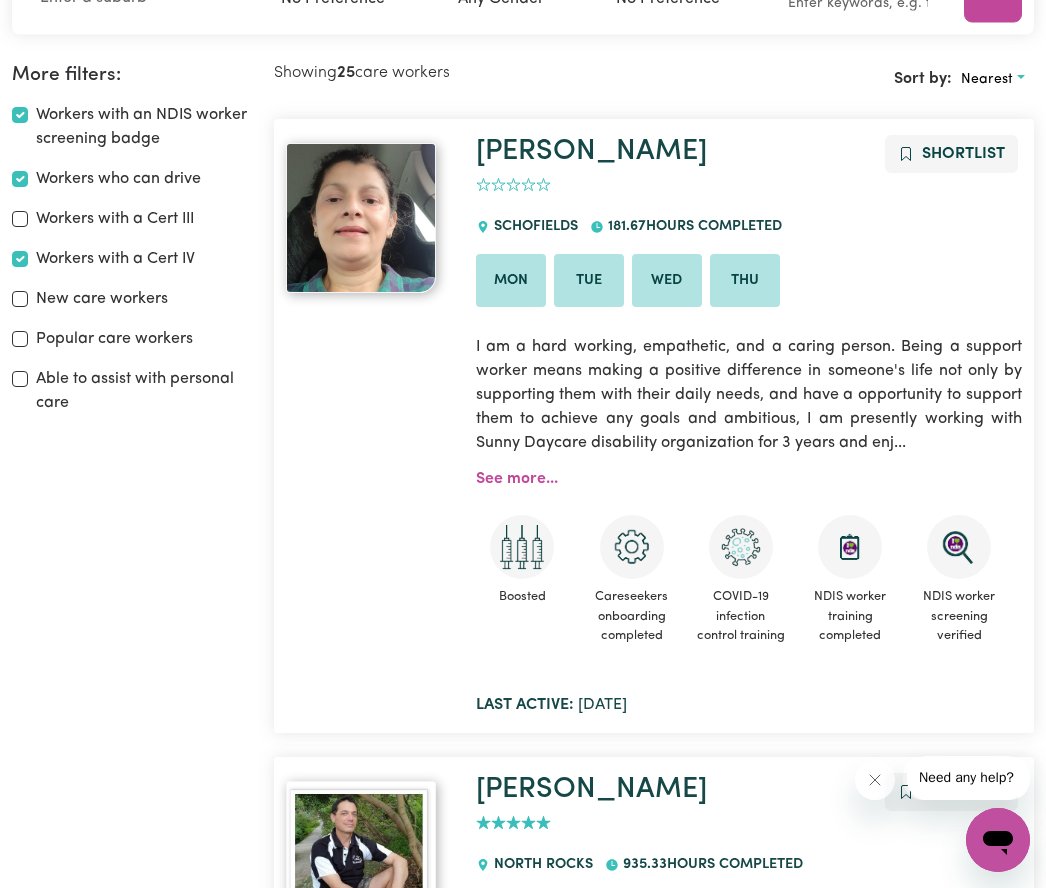click on "Workers with a Cert III" at bounding box center [20, 219] 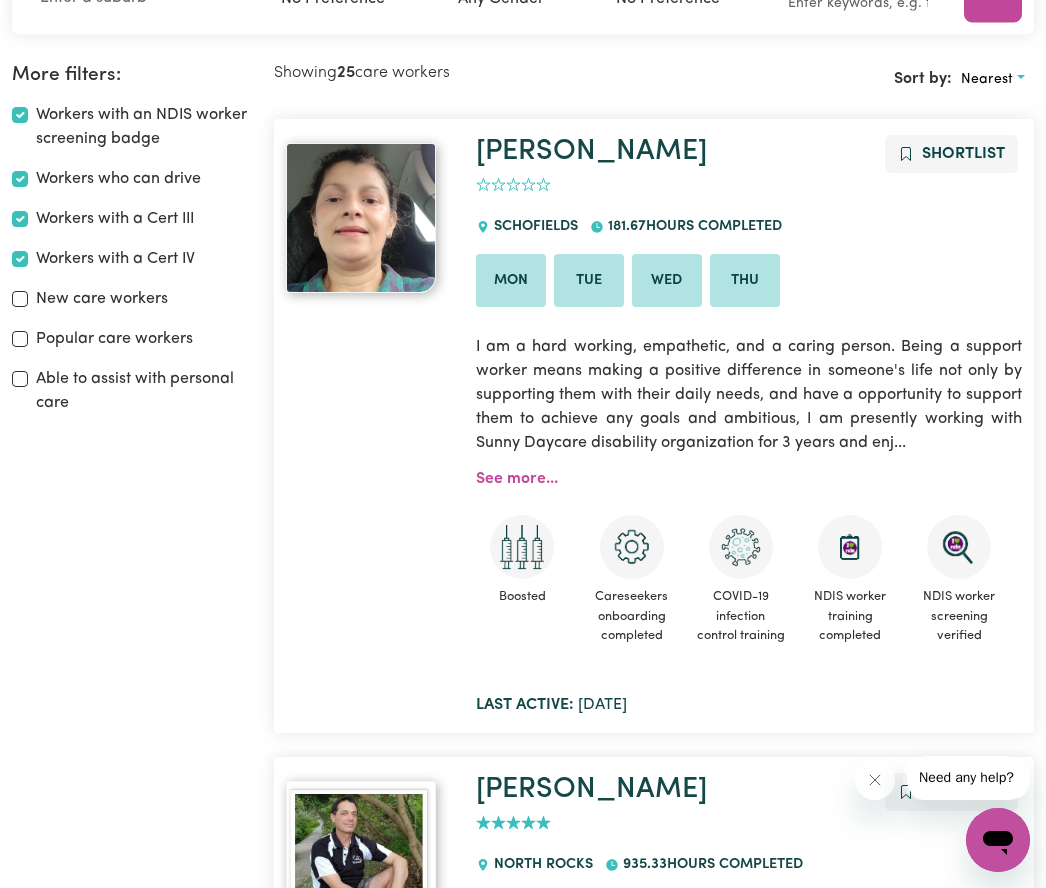 checkbox on "true" 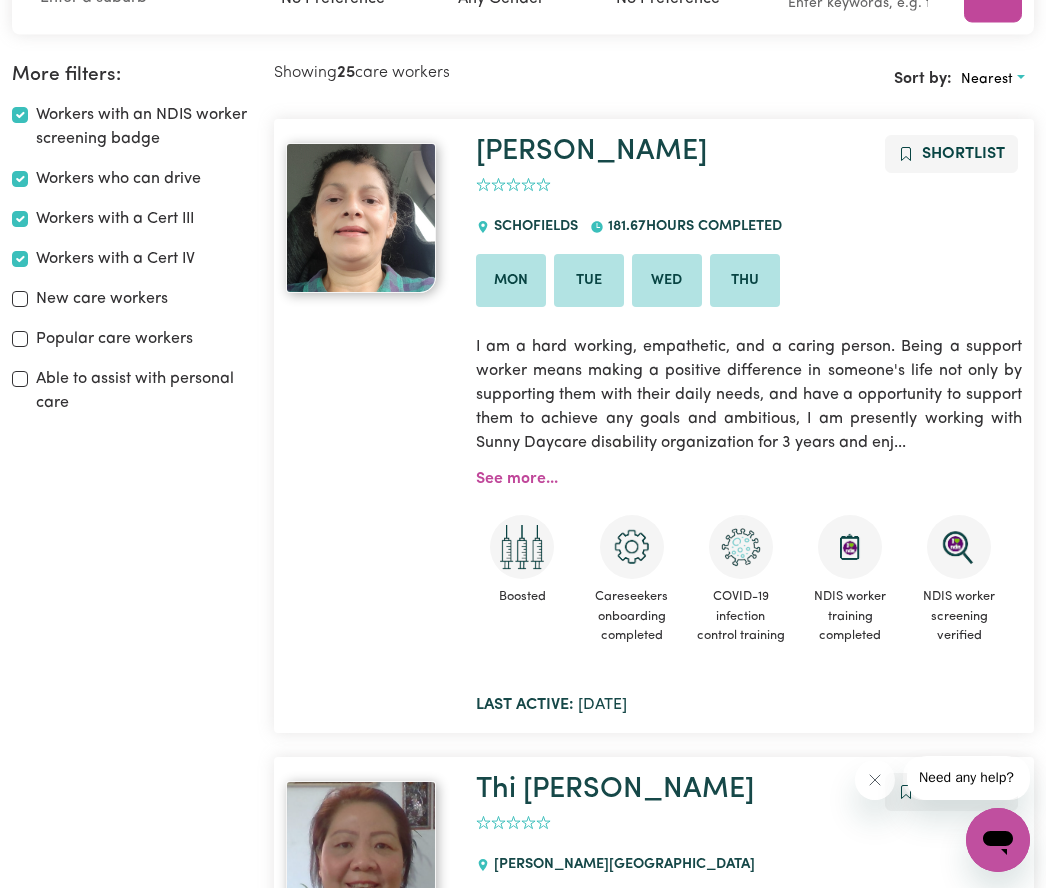 click on "New care workers" at bounding box center [20, 299] 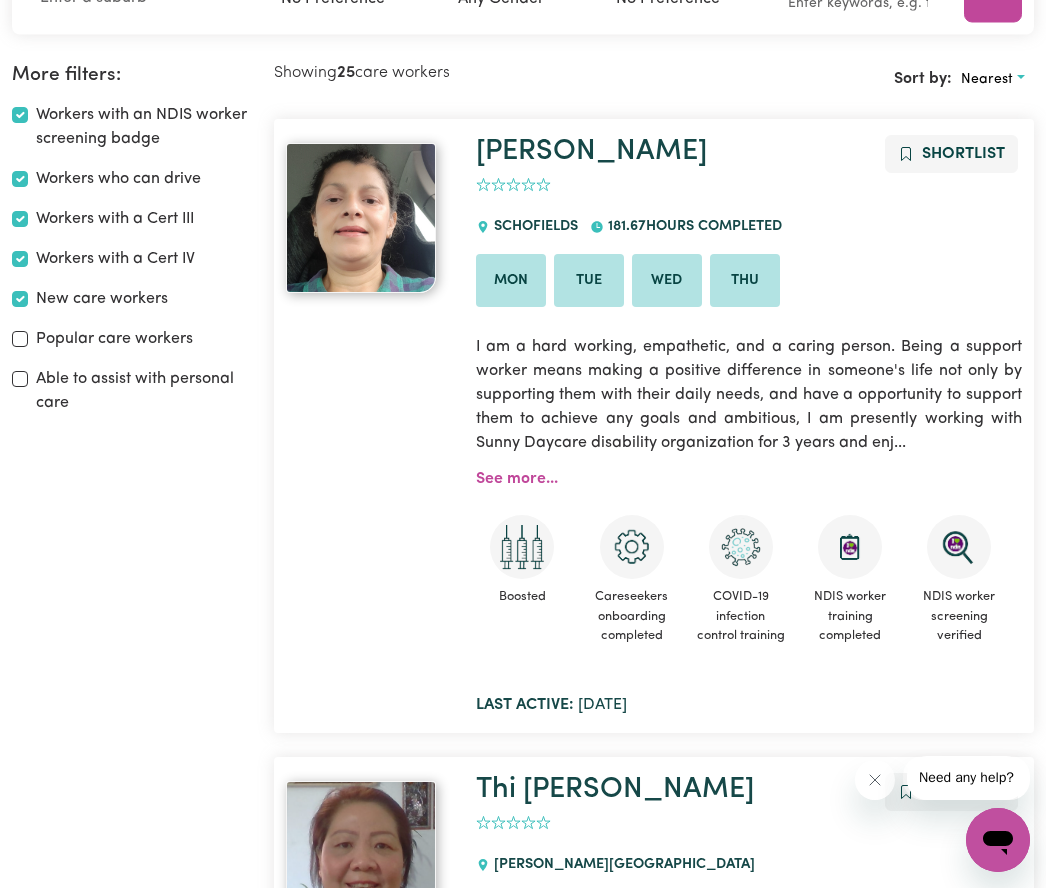 checkbox on "true" 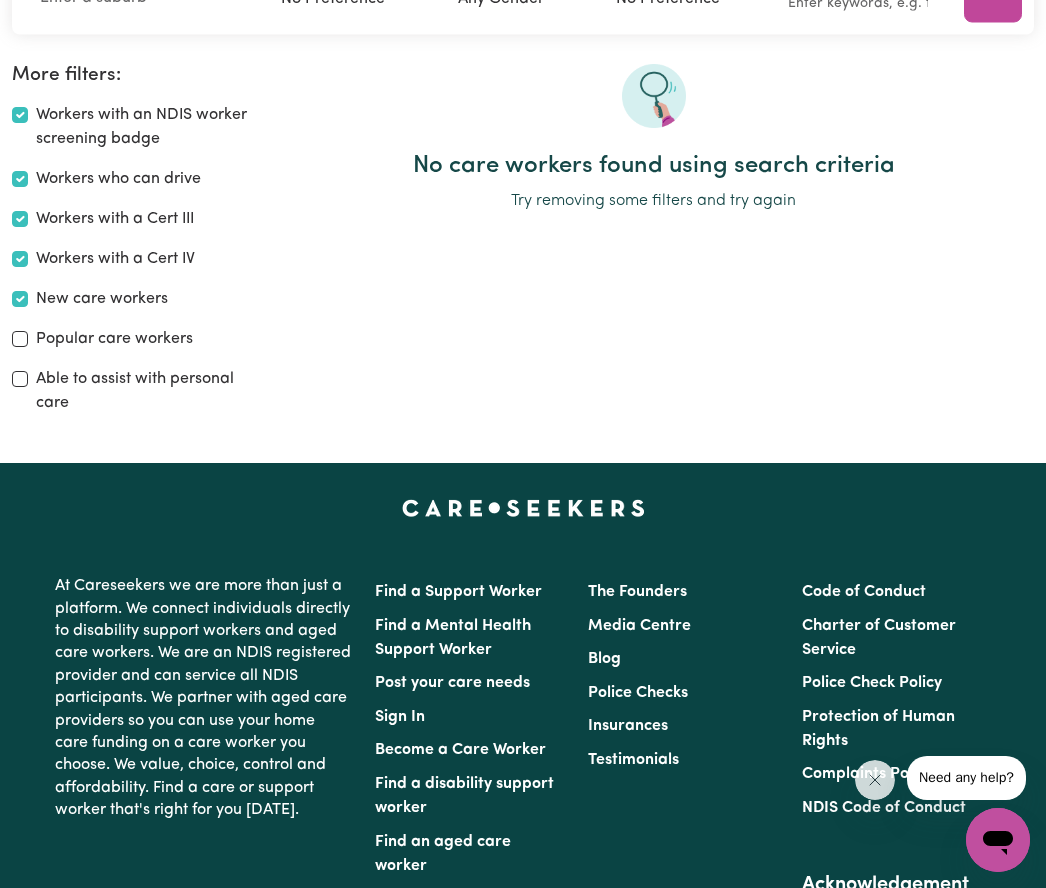 click on "Popular care workers" at bounding box center (131, 339) 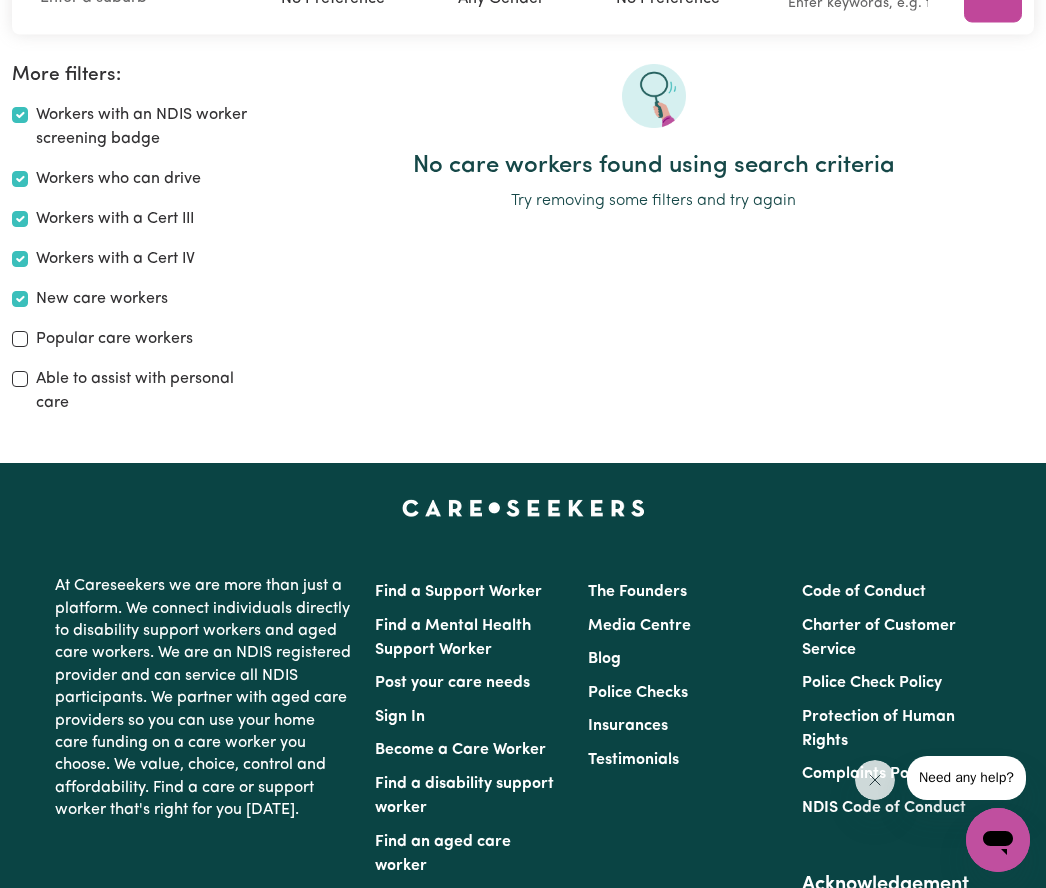 click on "Able to assist with personal care" at bounding box center [20, 379] 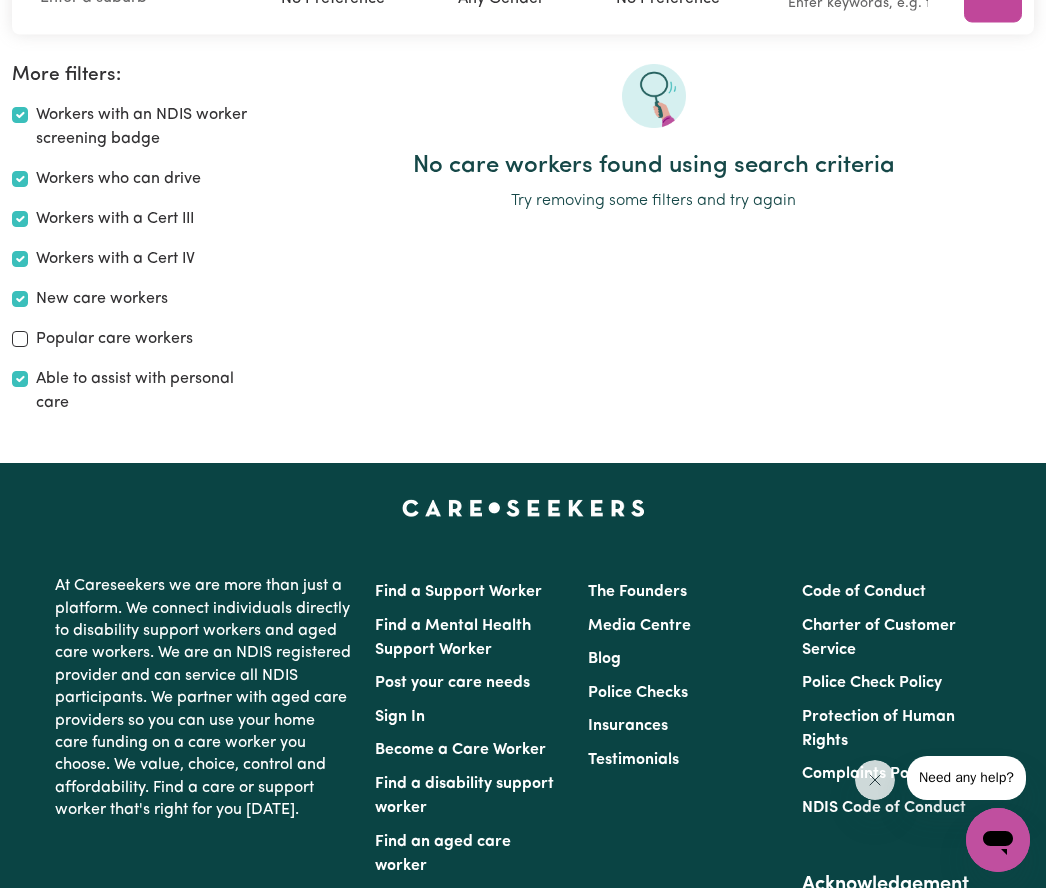 checkbox on "true" 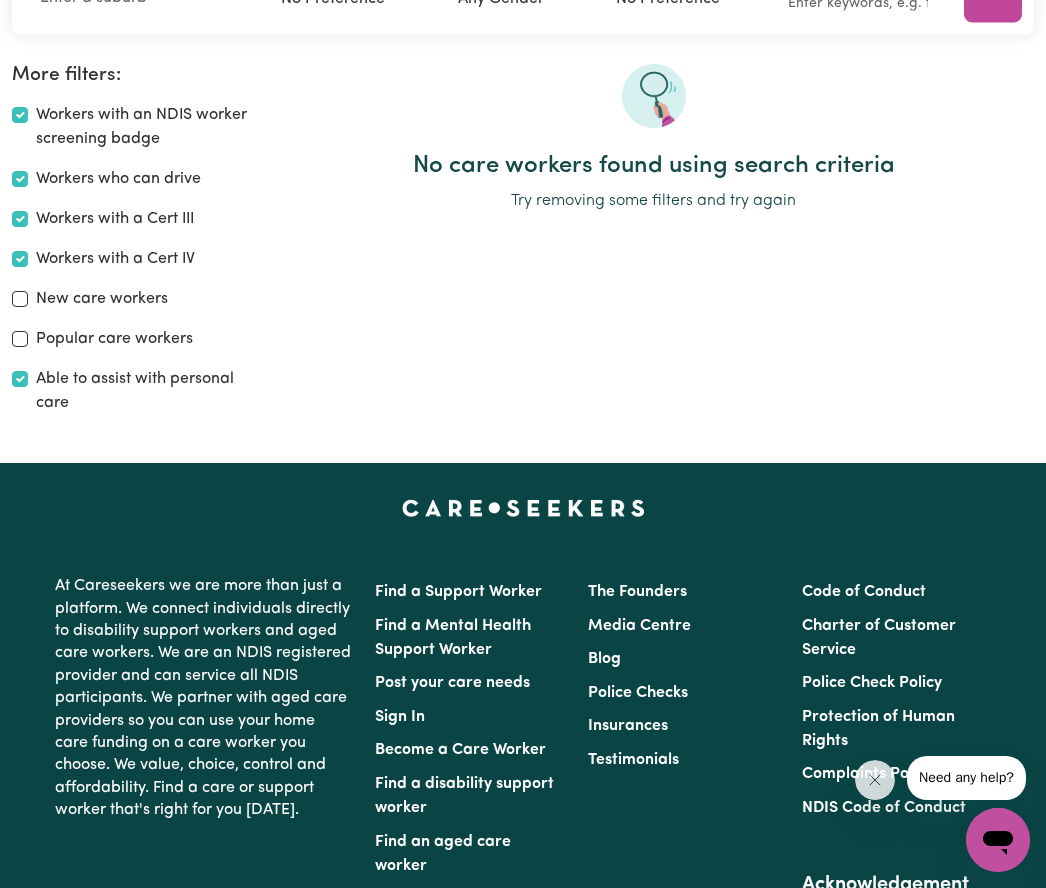 checkbox on "false" 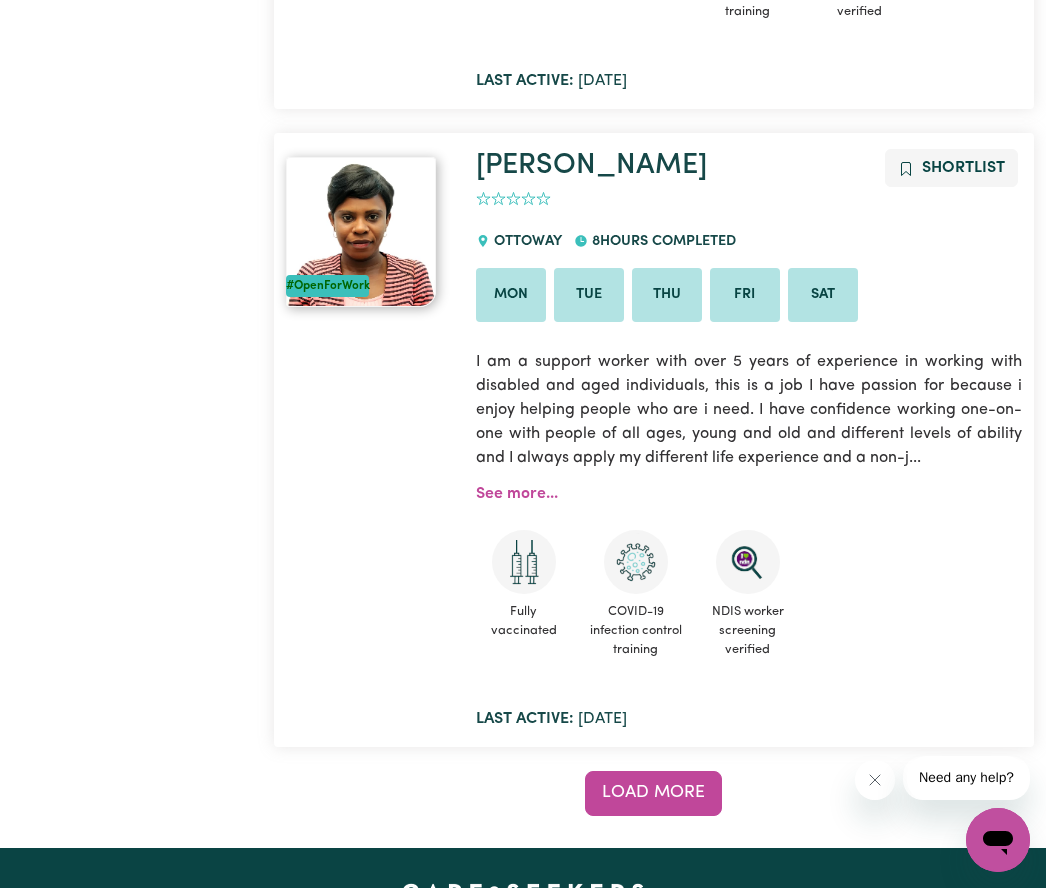 scroll, scrollTop: 15353, scrollLeft: 0, axis: vertical 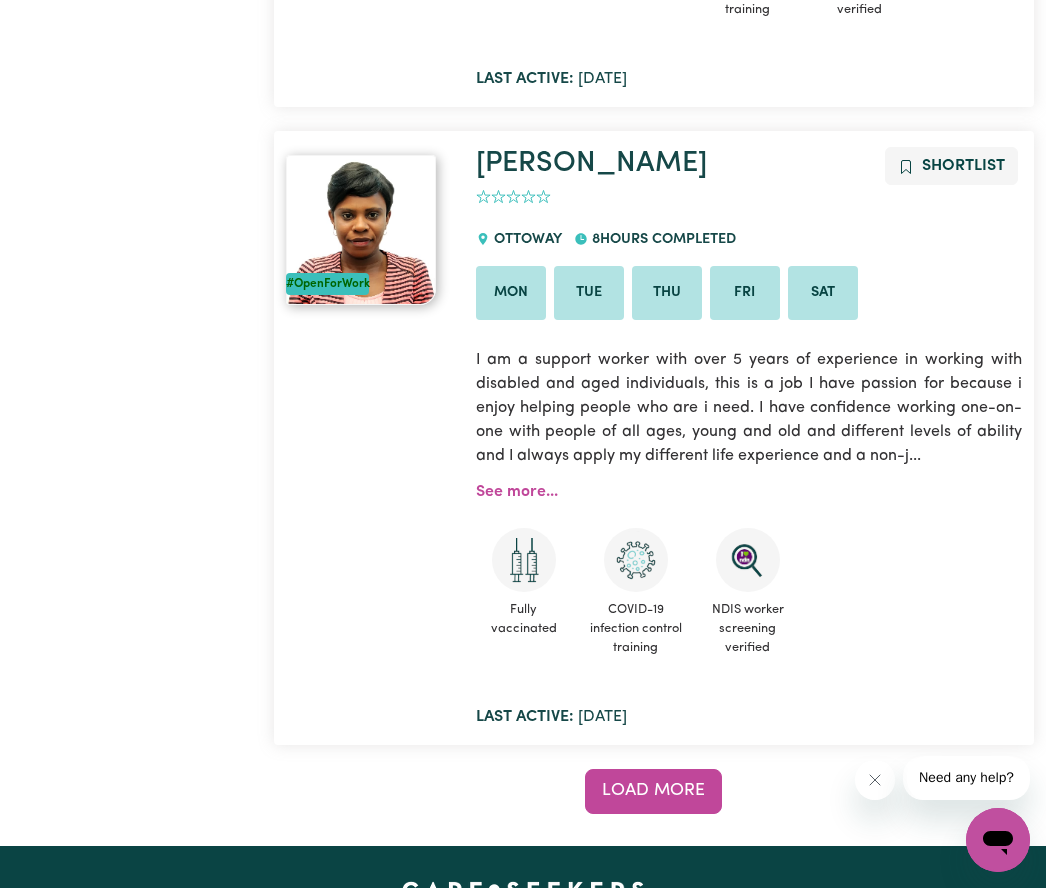 click on "Load more" at bounding box center [653, 791] 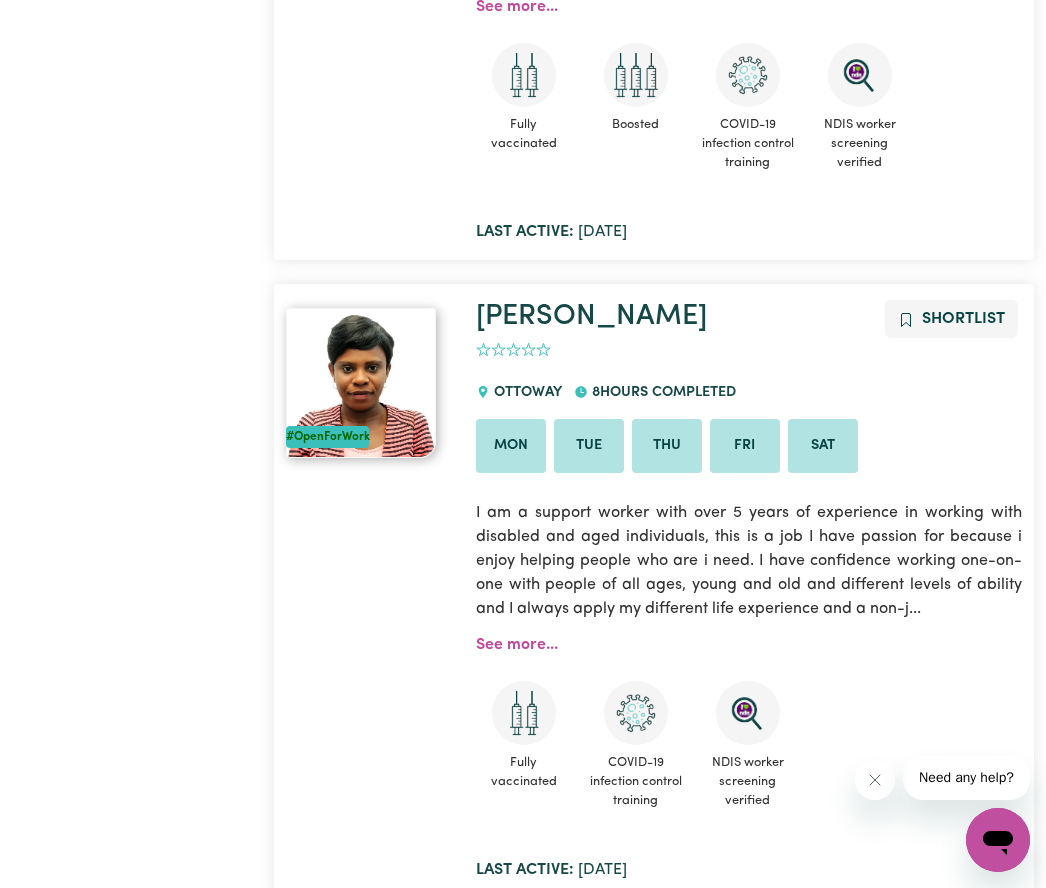 scroll, scrollTop: 15223, scrollLeft: 0, axis: vertical 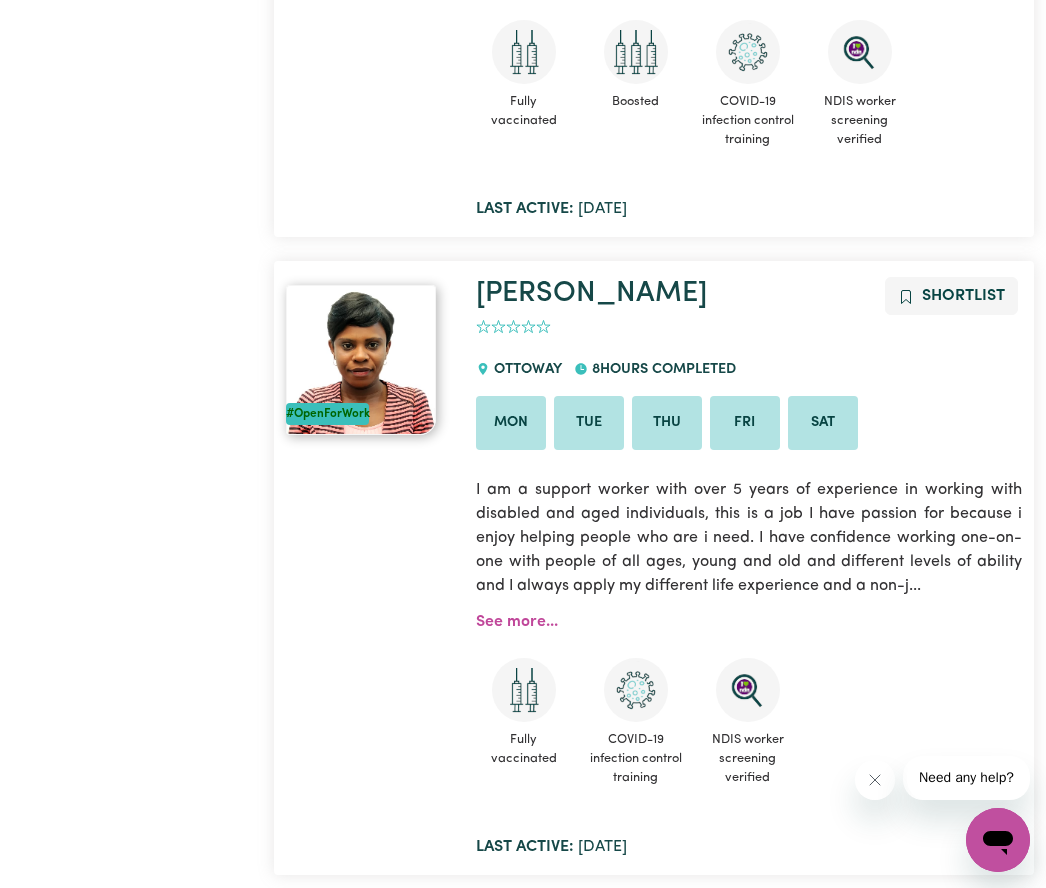 click on "All done!" at bounding box center (654, 921) 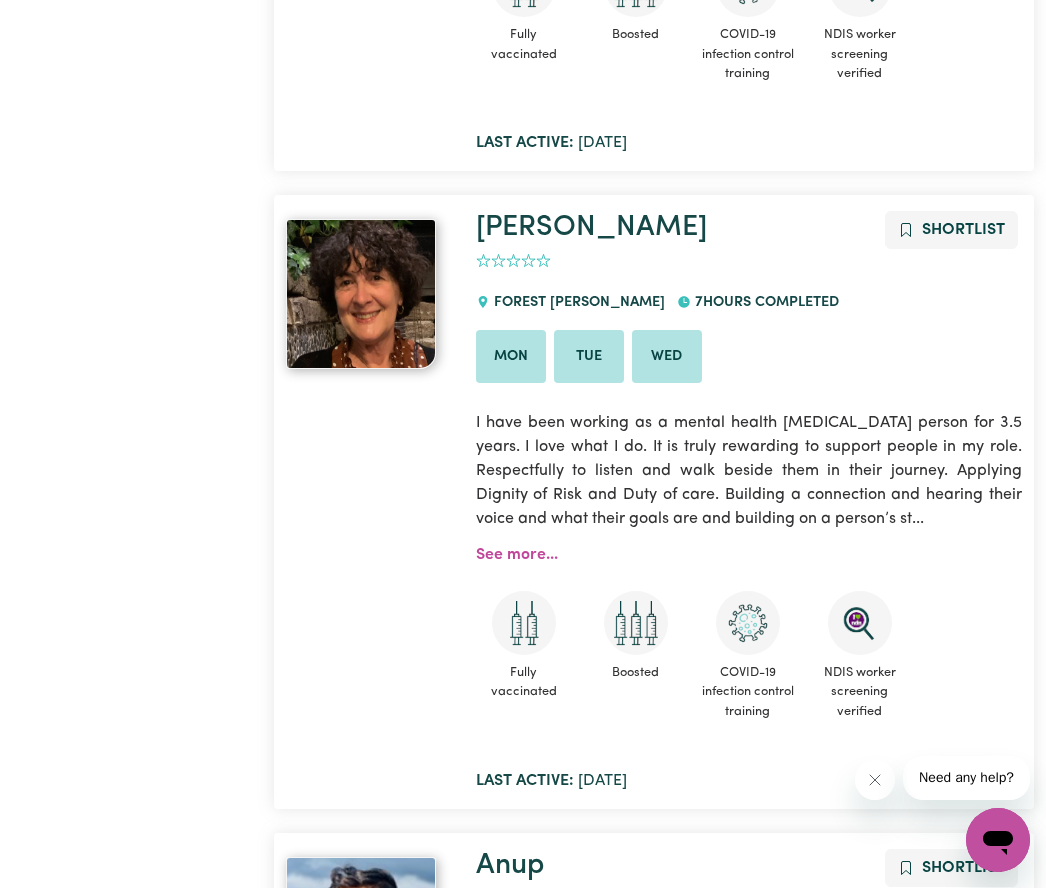 scroll, scrollTop: 13375, scrollLeft: 0, axis: vertical 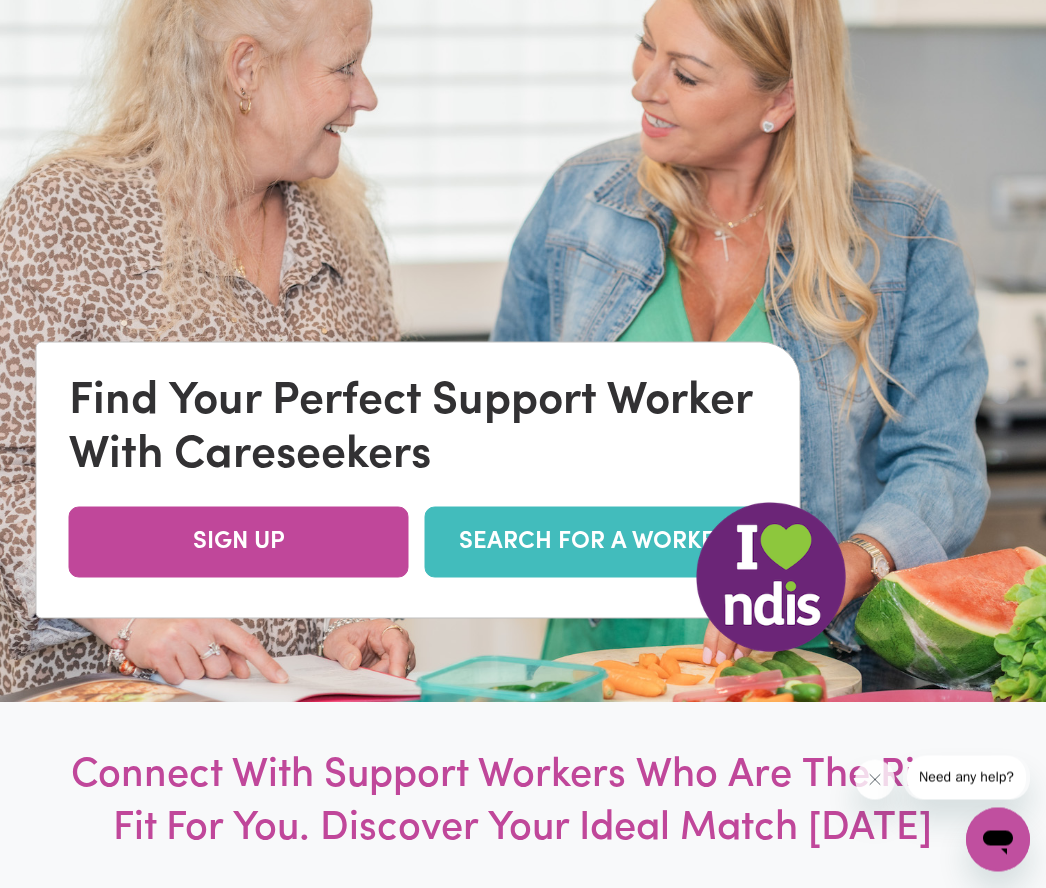 click on "SEARCH FOR A WORKER" at bounding box center (595, 543) 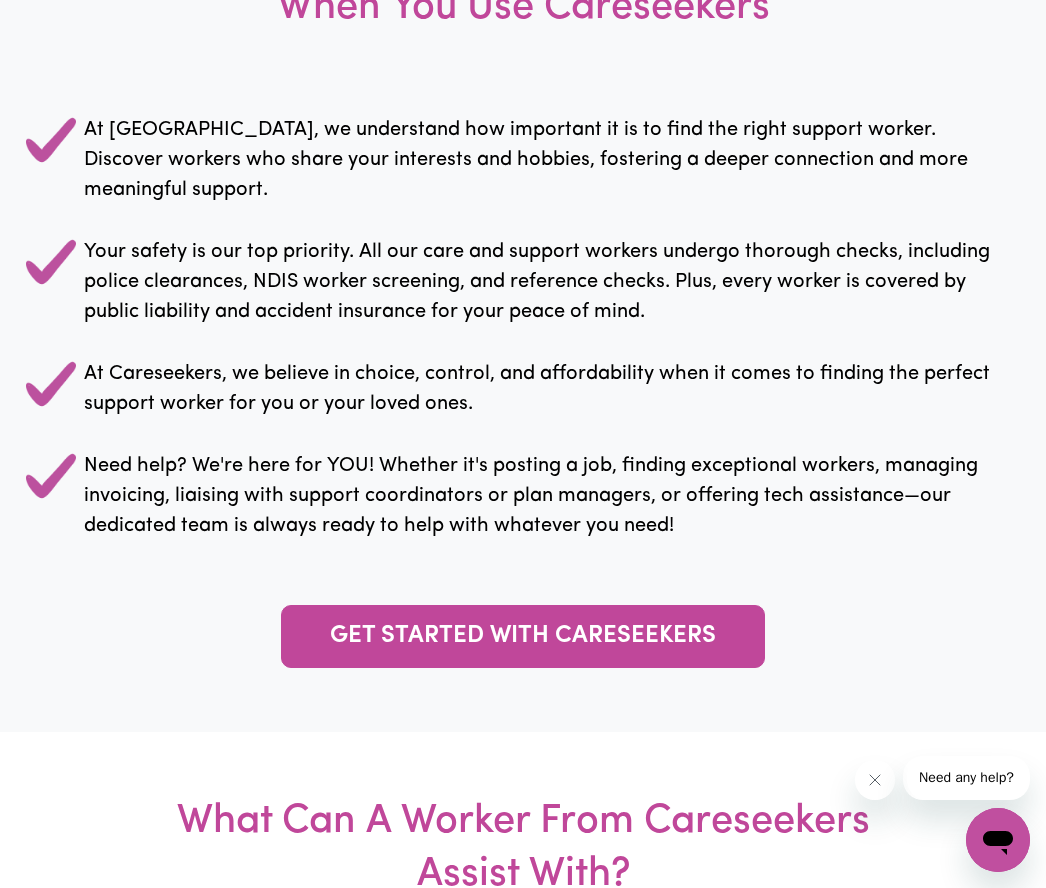 scroll, scrollTop: 2109, scrollLeft: 0, axis: vertical 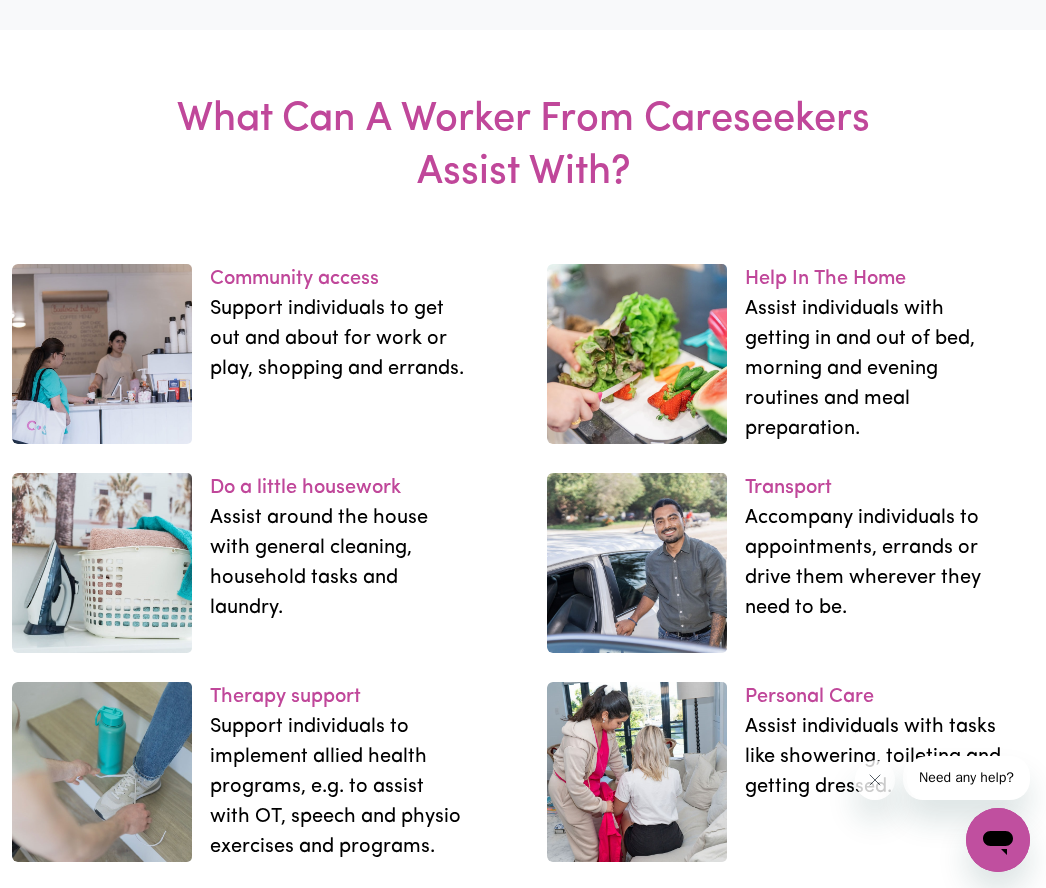 click at bounding box center (637, 772) 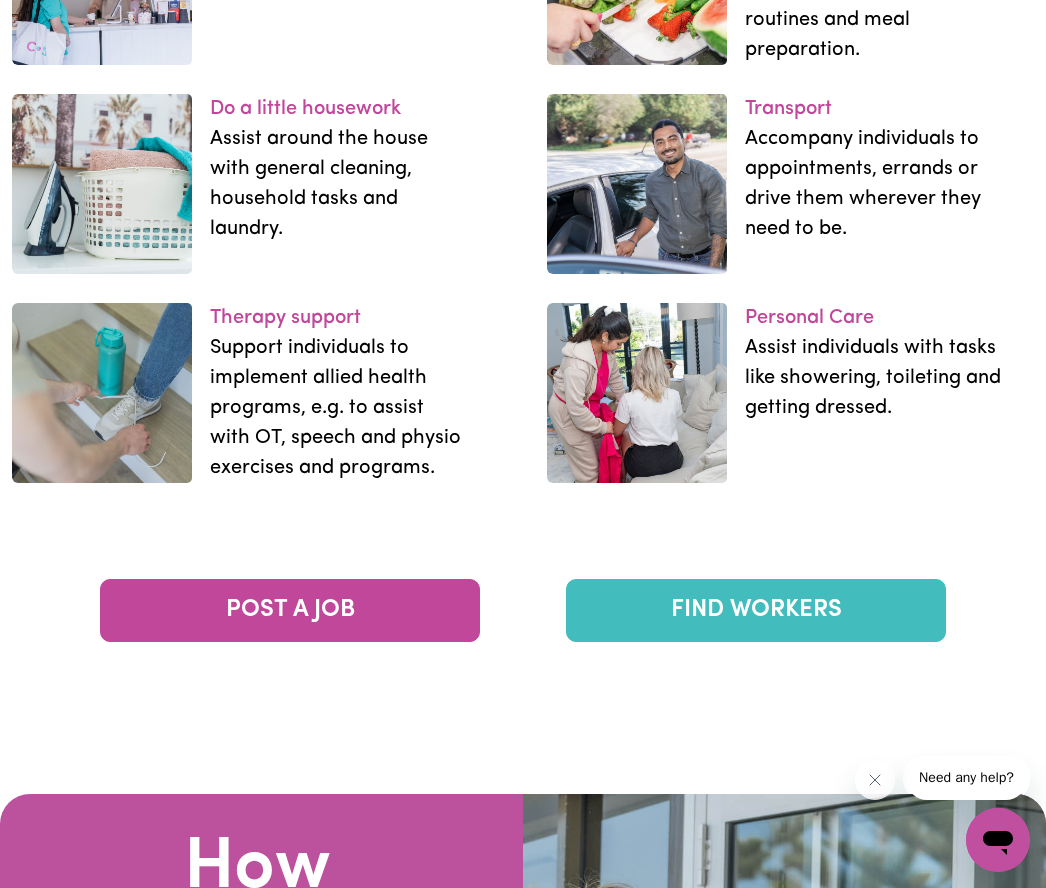 scroll, scrollTop: 3189, scrollLeft: 0, axis: vertical 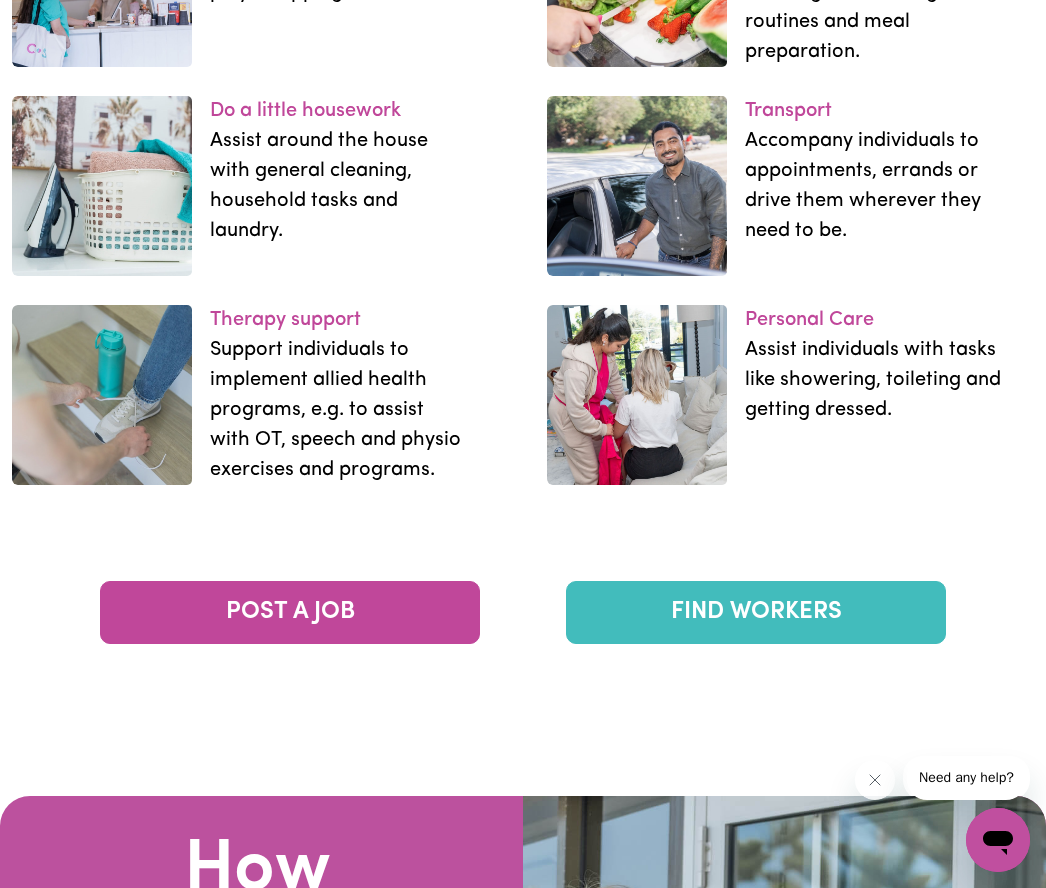 click on "FIND WORKERS" at bounding box center (756, 612) 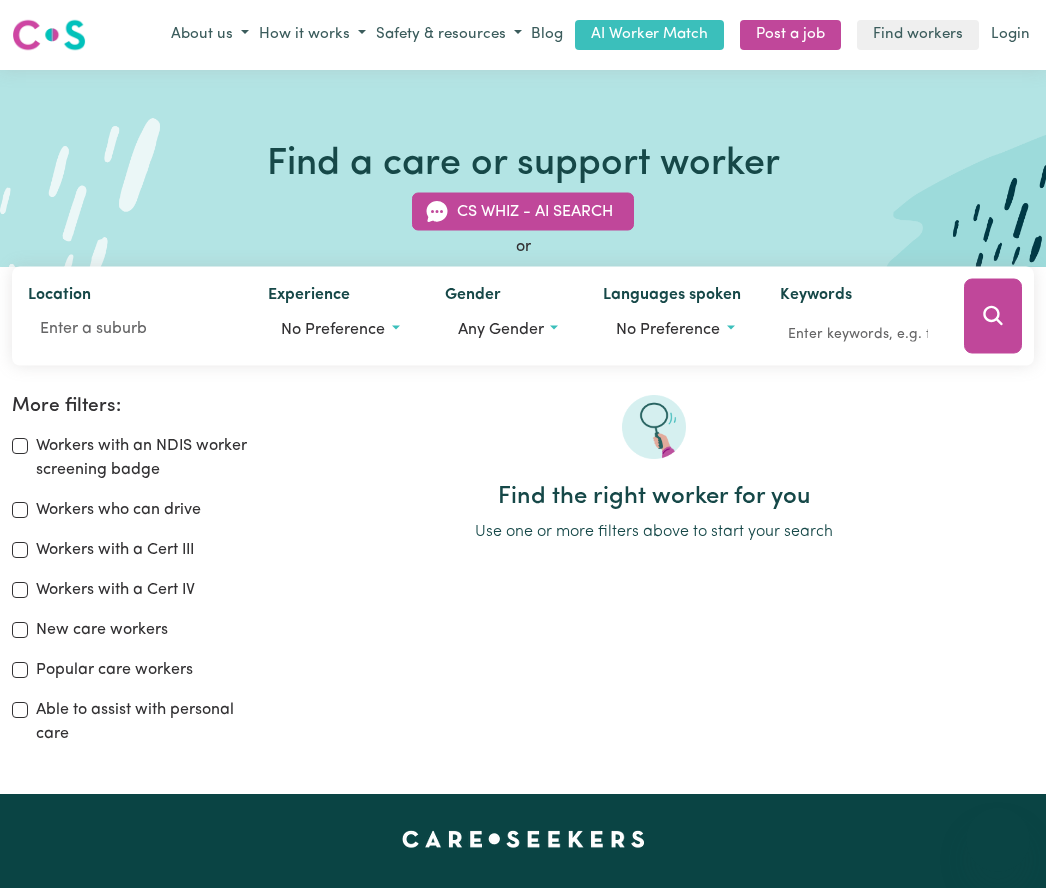 scroll, scrollTop: 0, scrollLeft: 0, axis: both 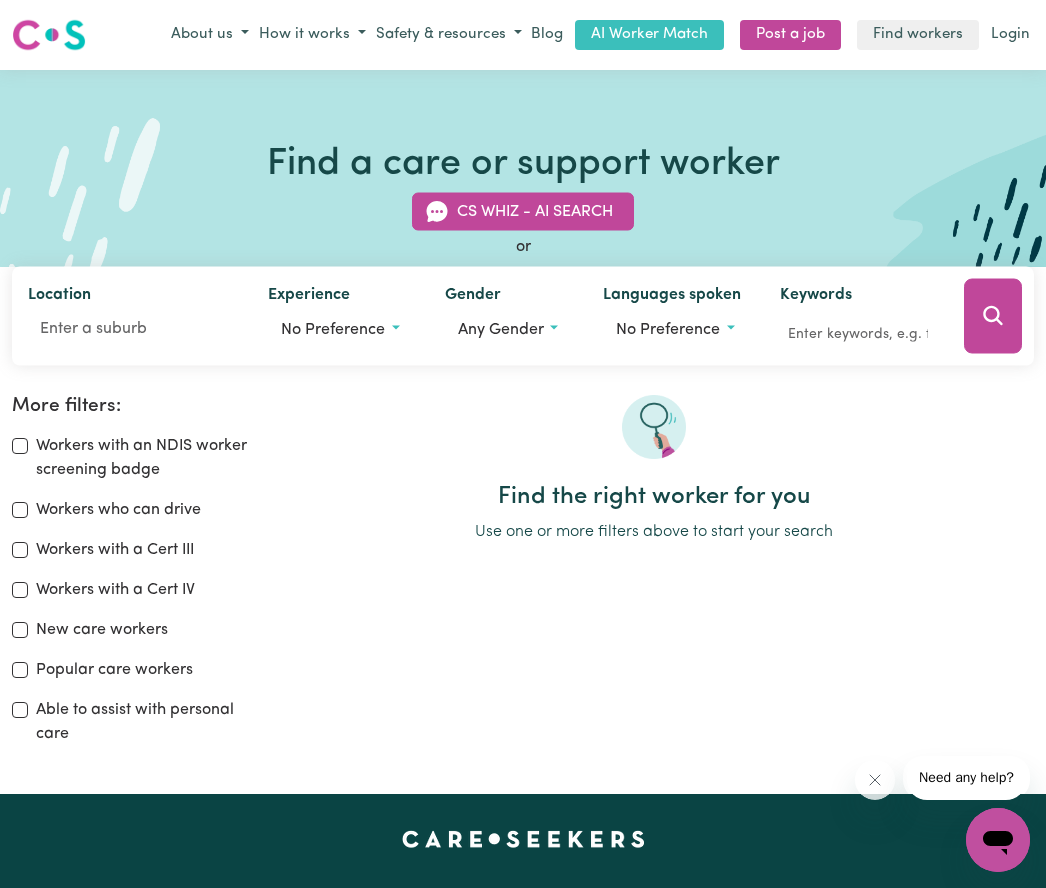 click at bounding box center [654, 427] 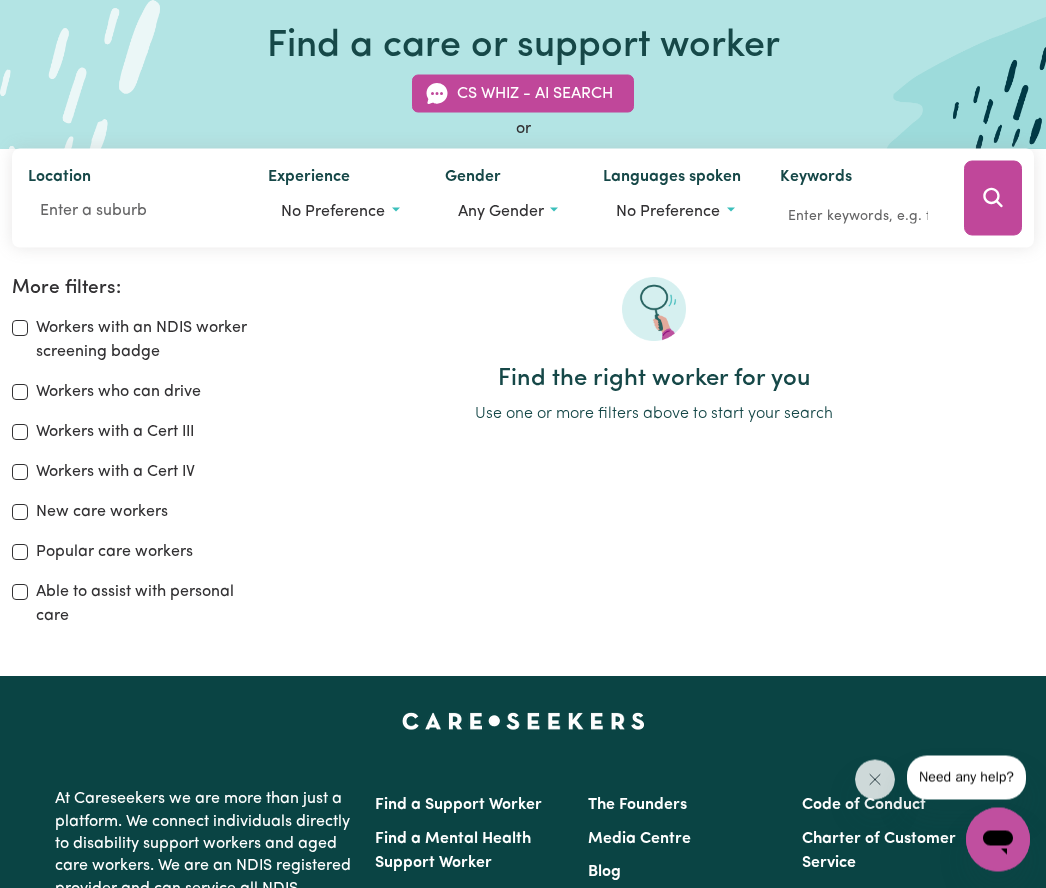 scroll, scrollTop: 118, scrollLeft: 0, axis: vertical 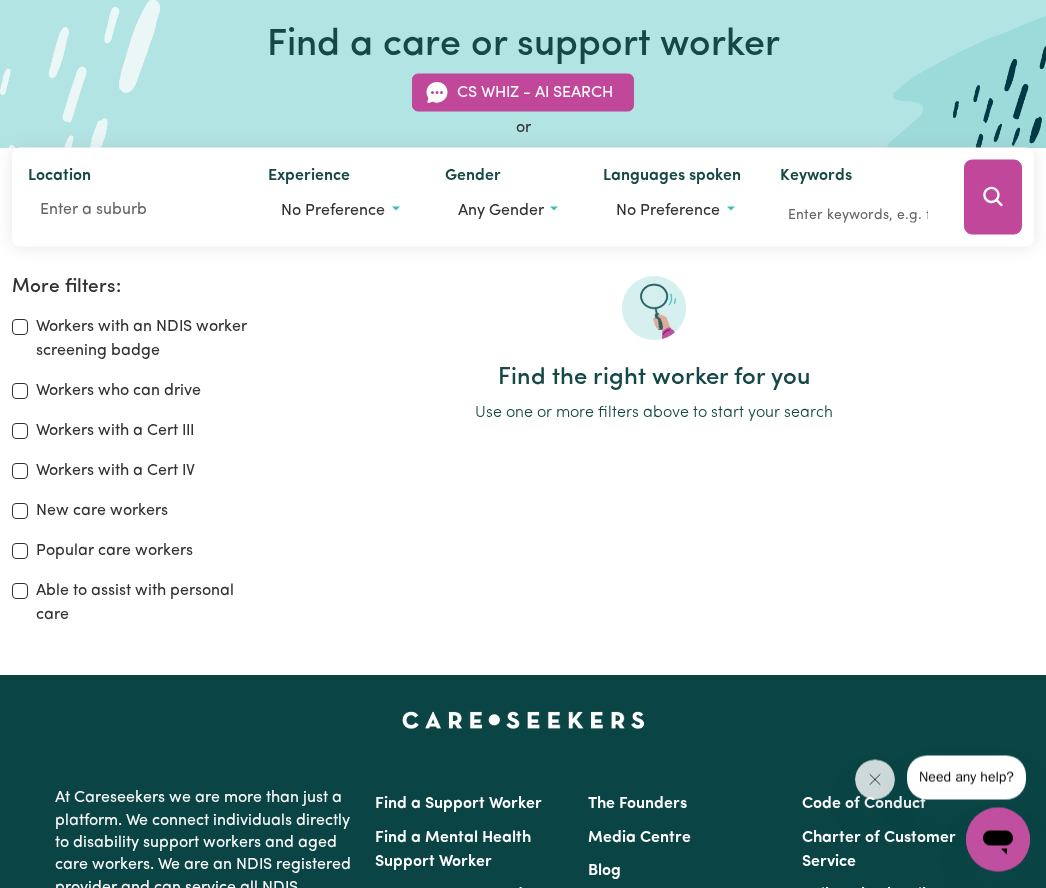 click on "Able to assist with personal care" at bounding box center [143, 604] 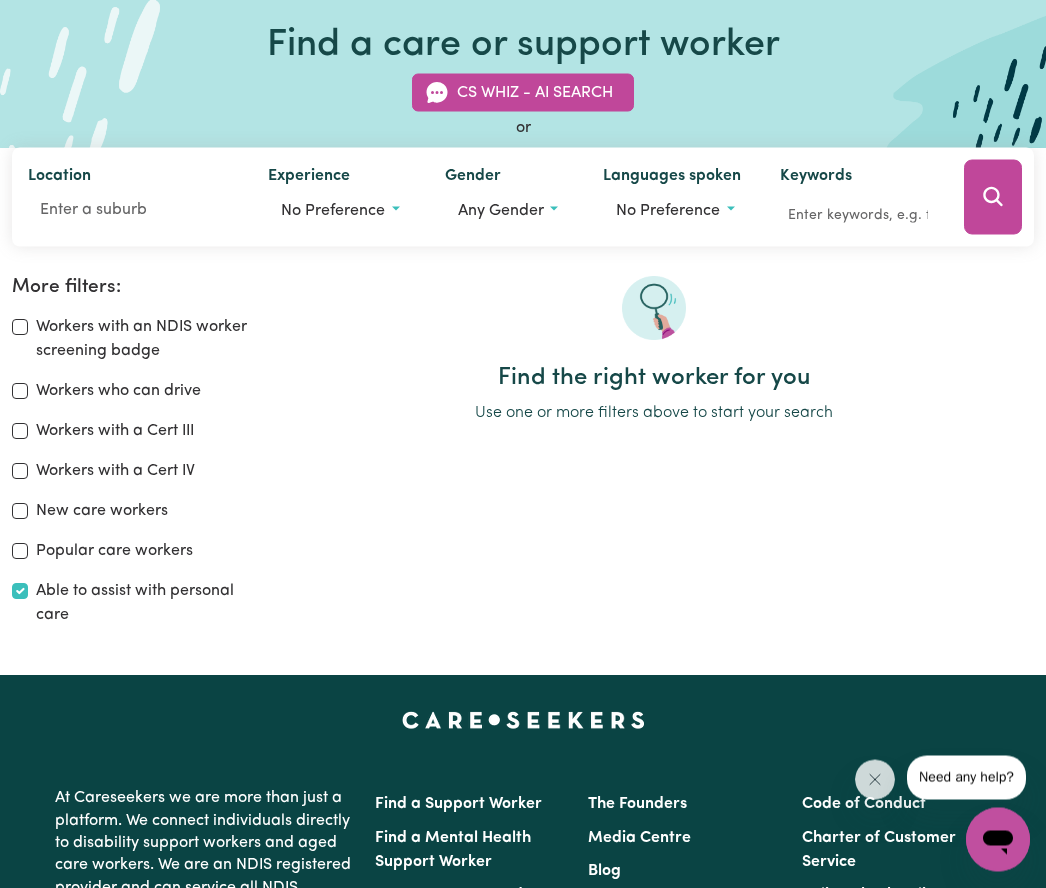 checkbox on "true" 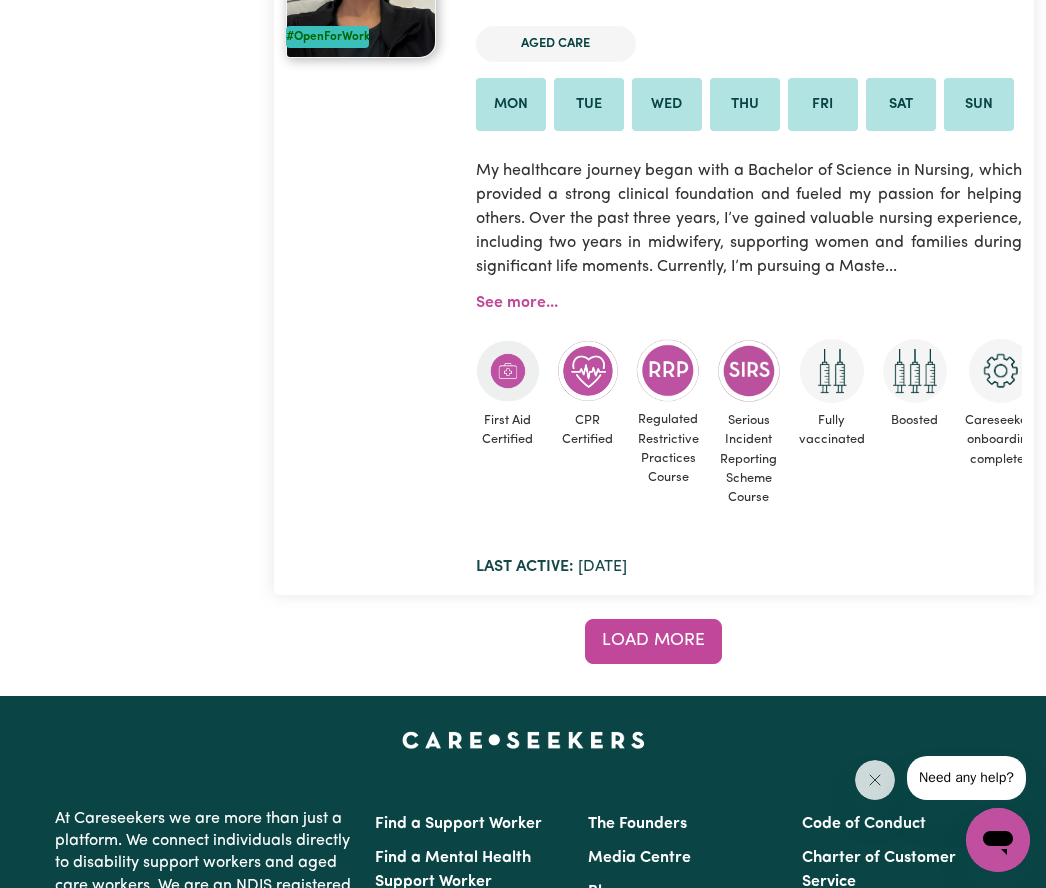 scroll, scrollTop: 18252, scrollLeft: 0, axis: vertical 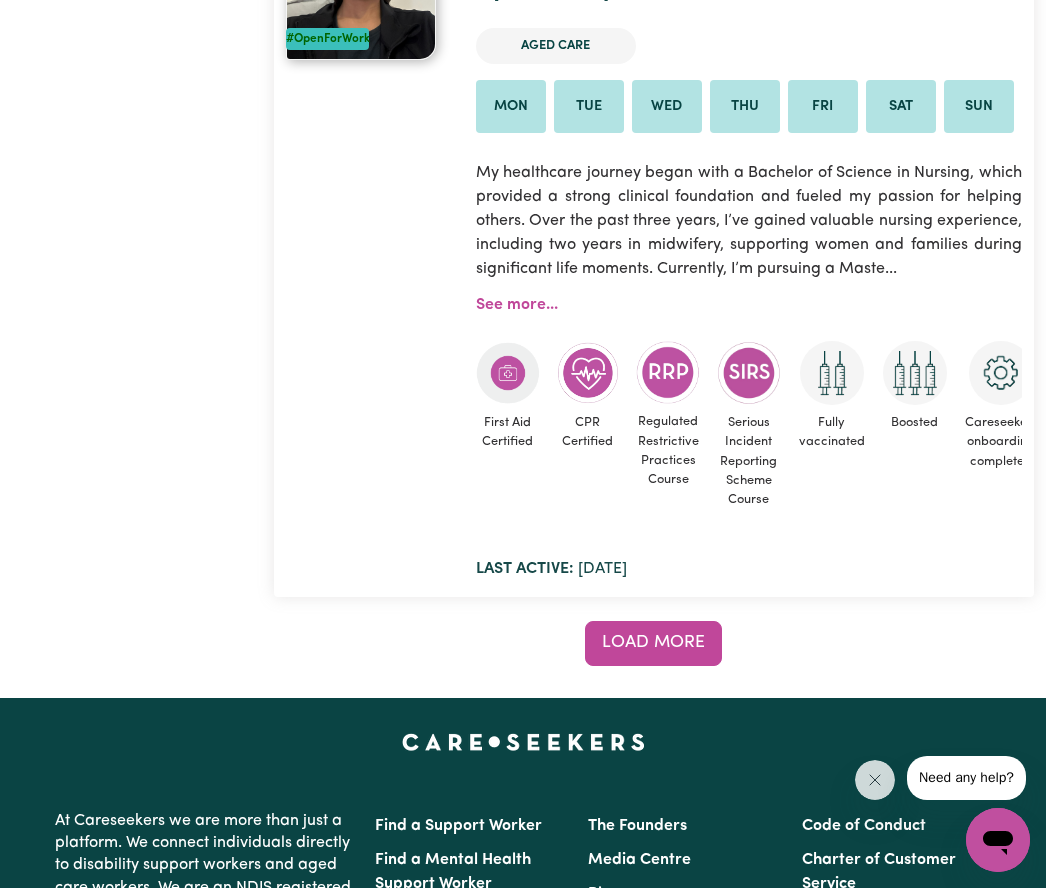 click on "Load more" at bounding box center [653, 643] 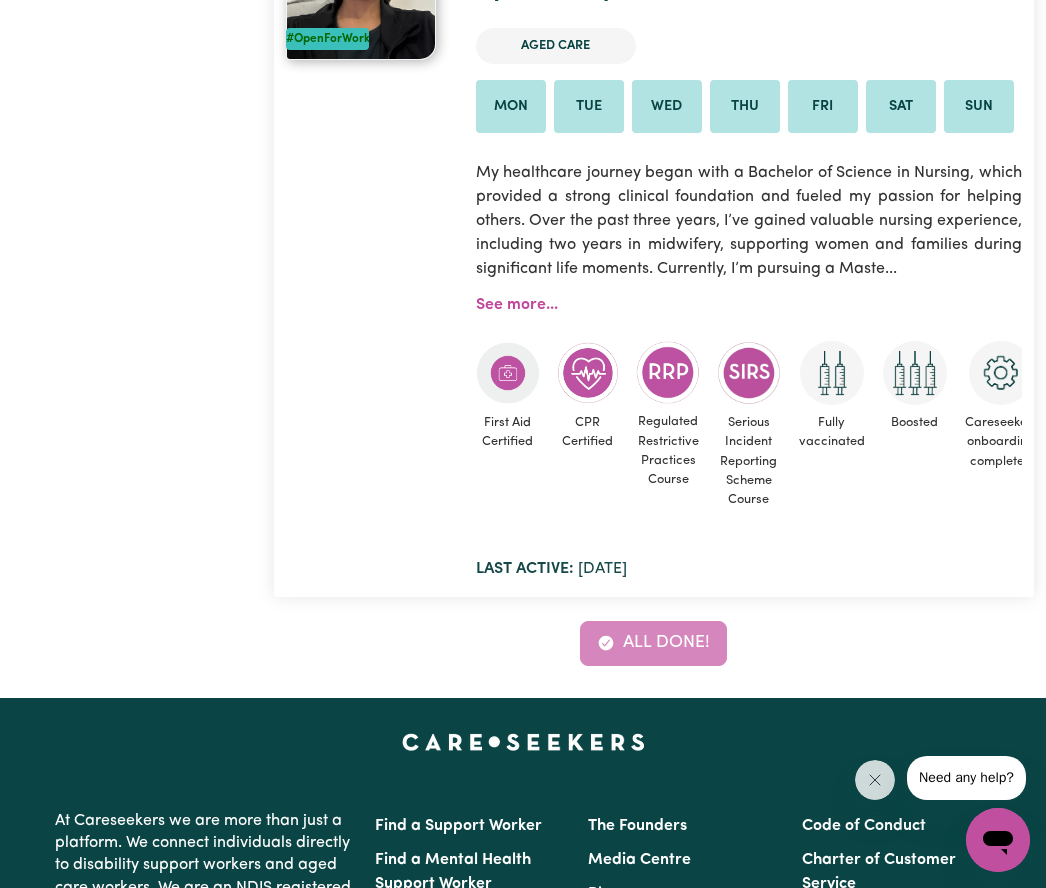click on "All done!" at bounding box center [654, 643] 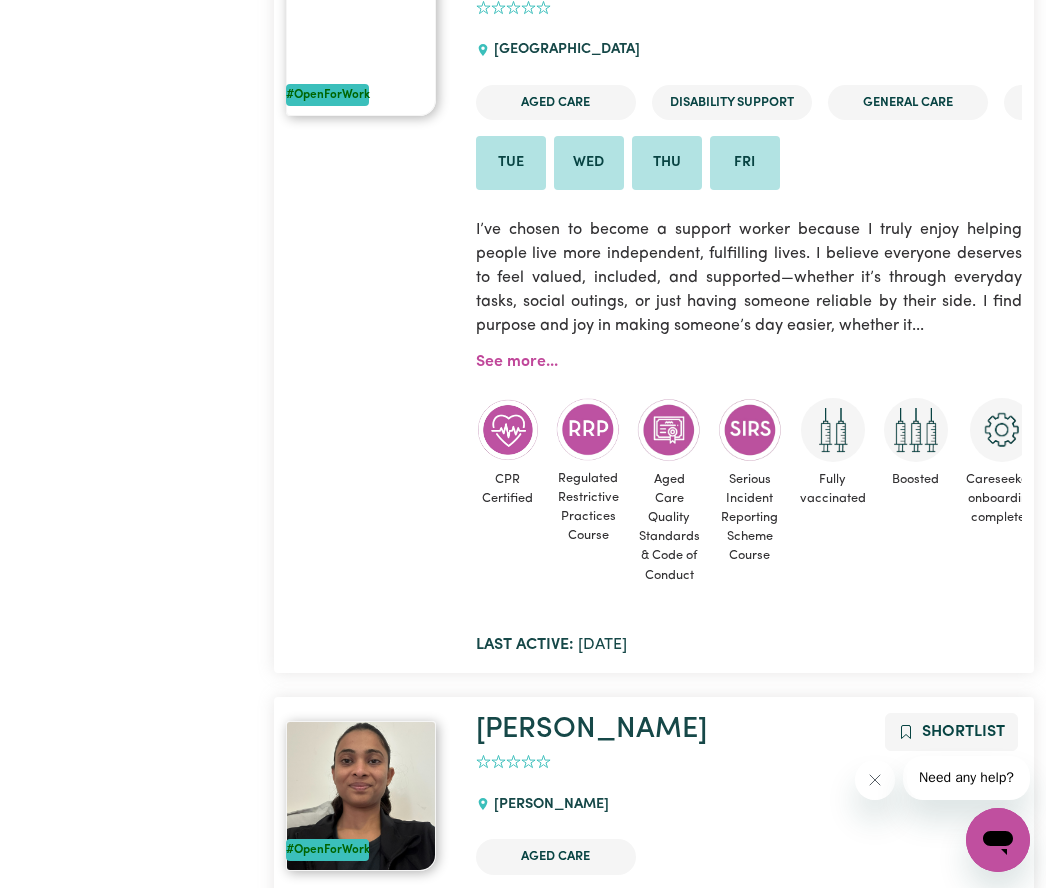 scroll, scrollTop: 17440, scrollLeft: 0, axis: vertical 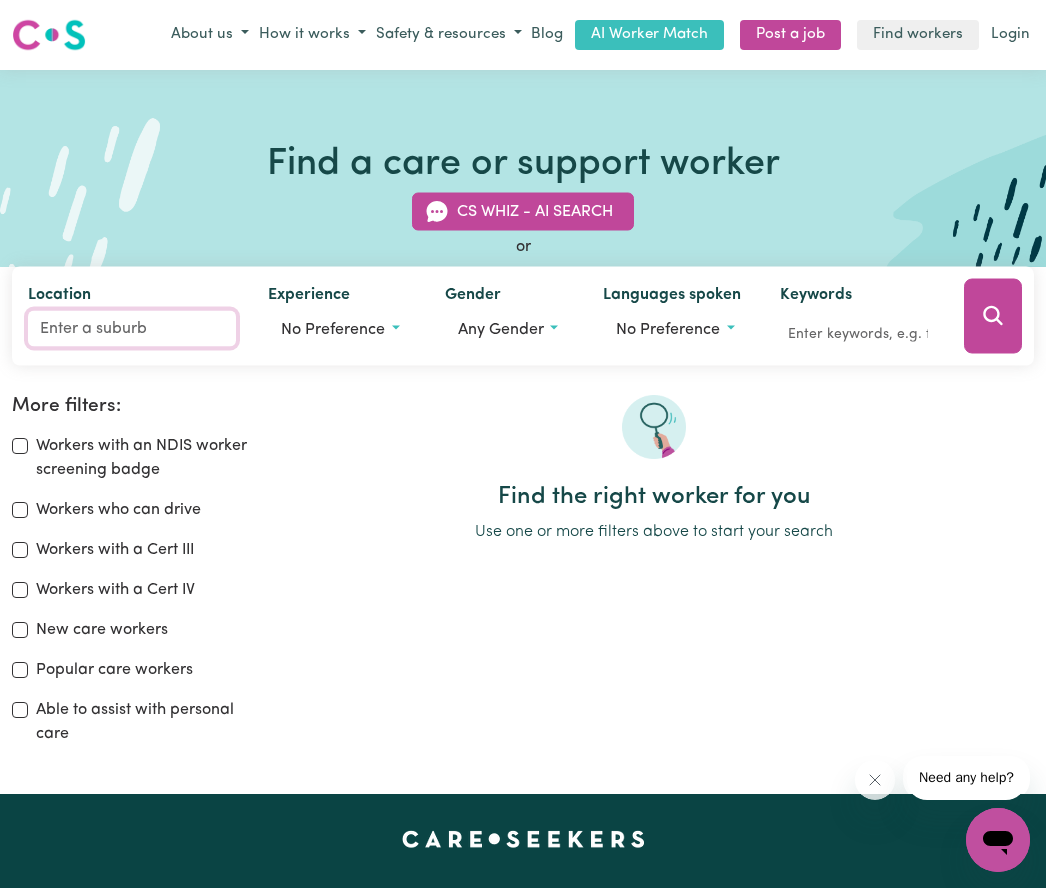 click on "Location" at bounding box center (132, 329) 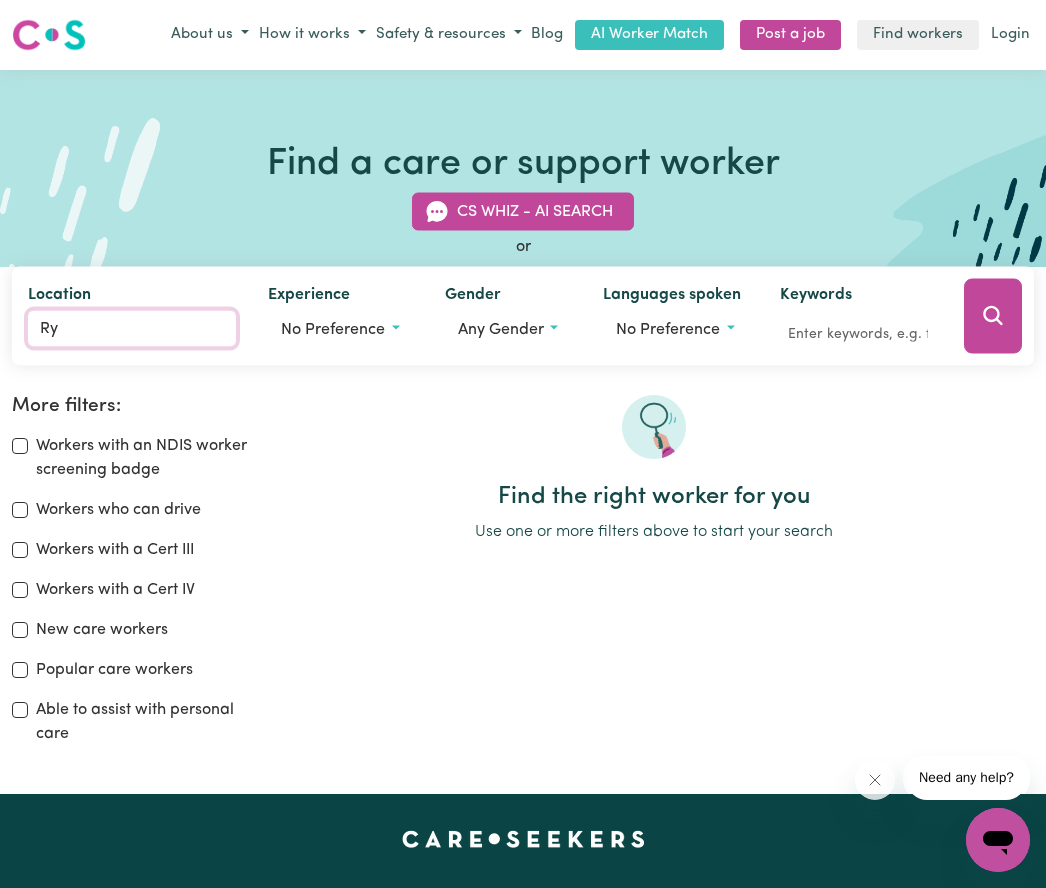 type on "Ryd" 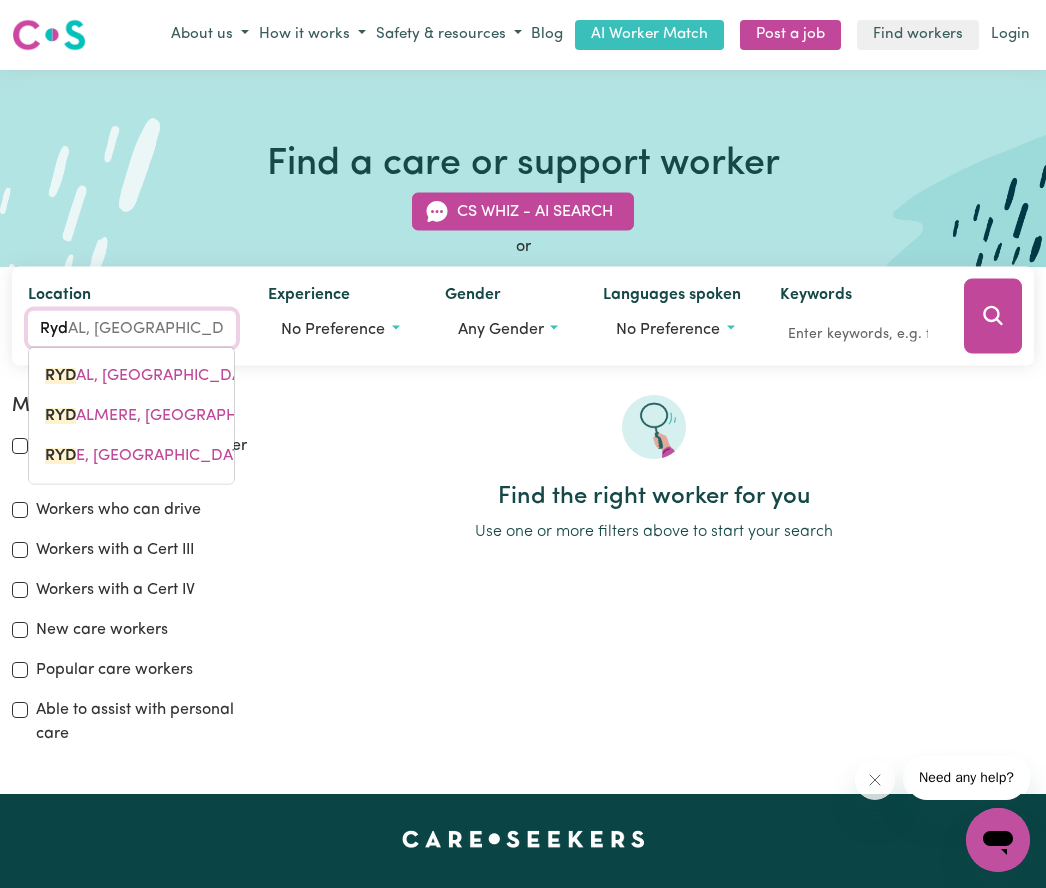 type on "RydAL, New South Wales, 2790" 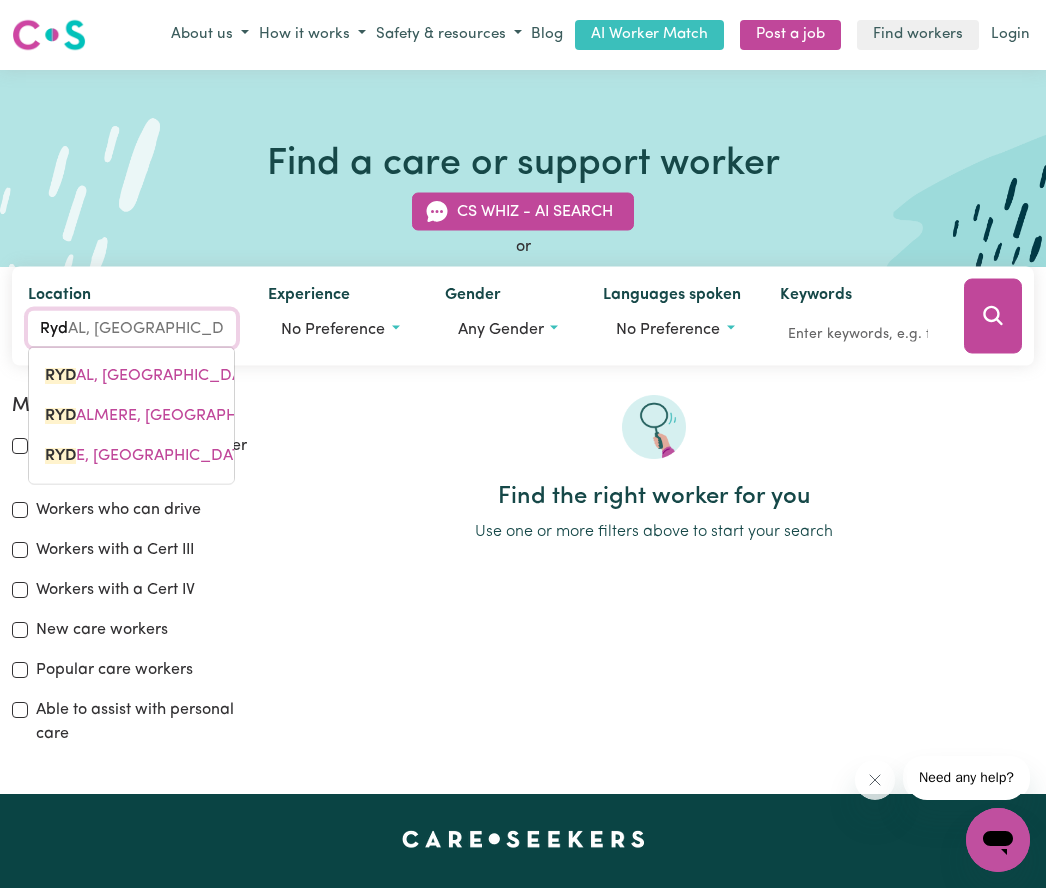 type on "Ryde" 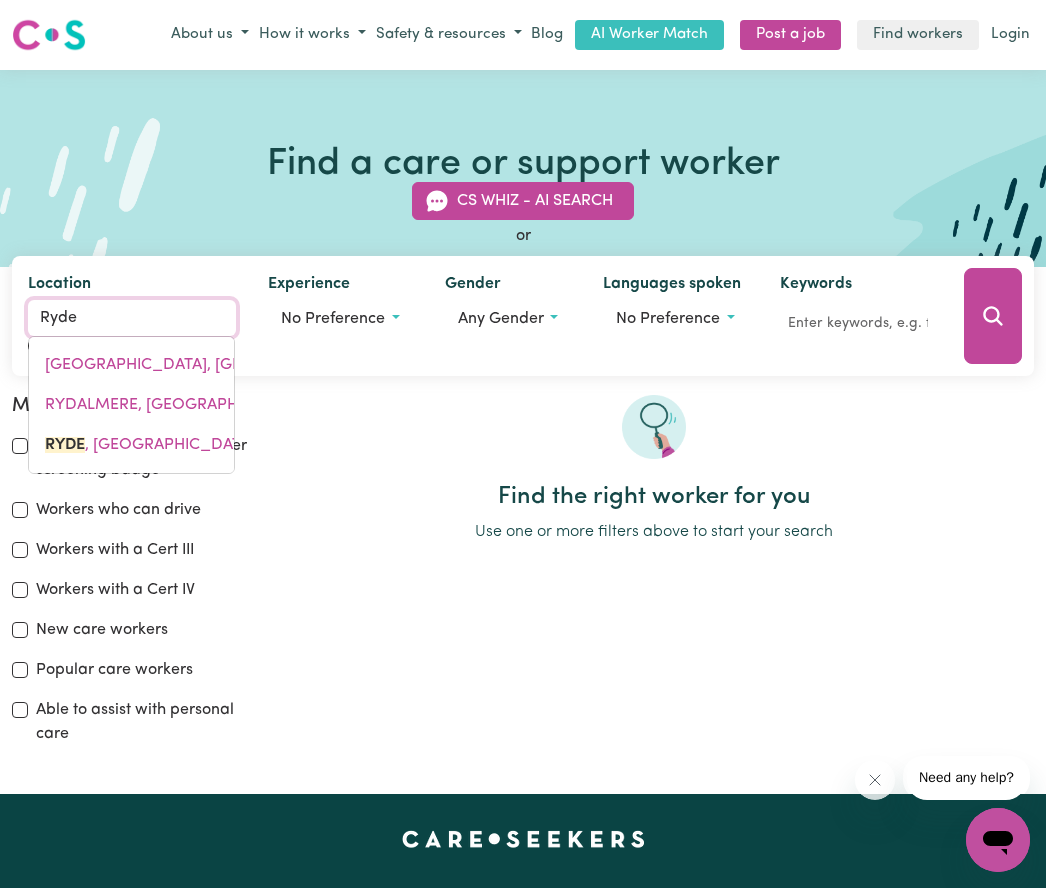type on "Ryde, New South Wales, 2112" 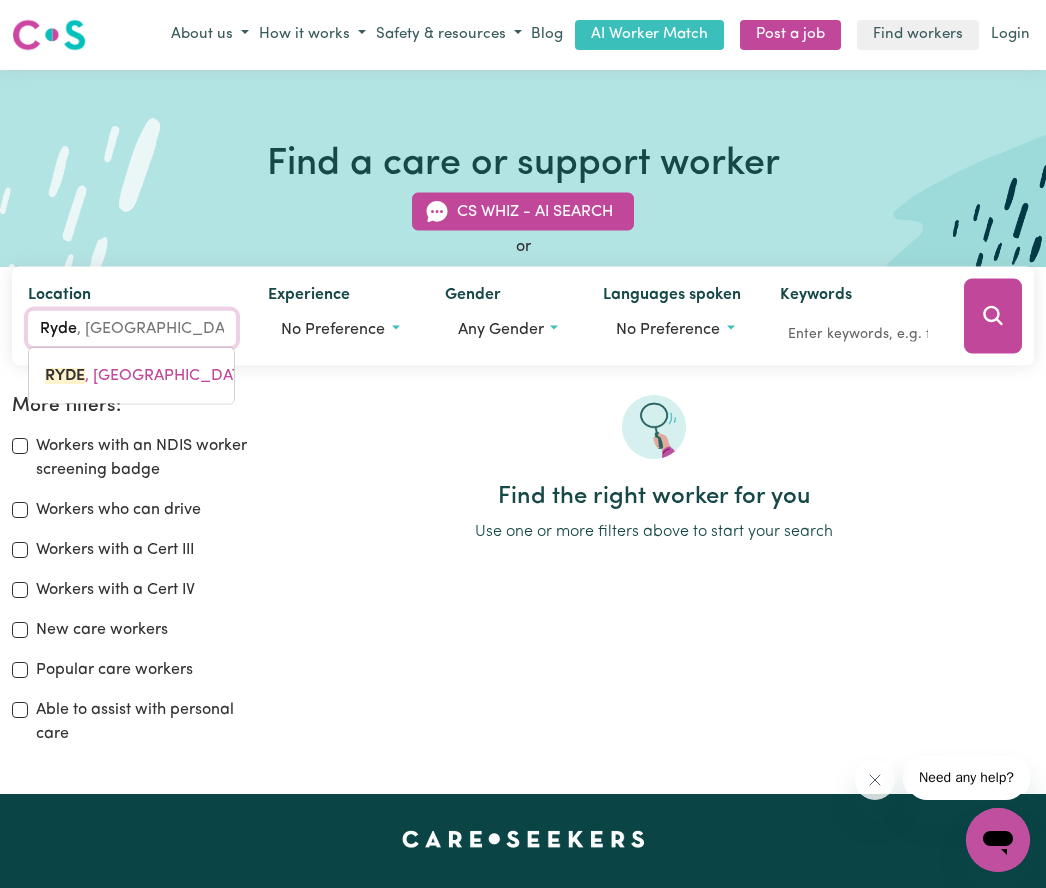 click on "Ryde" at bounding box center (132, 329) 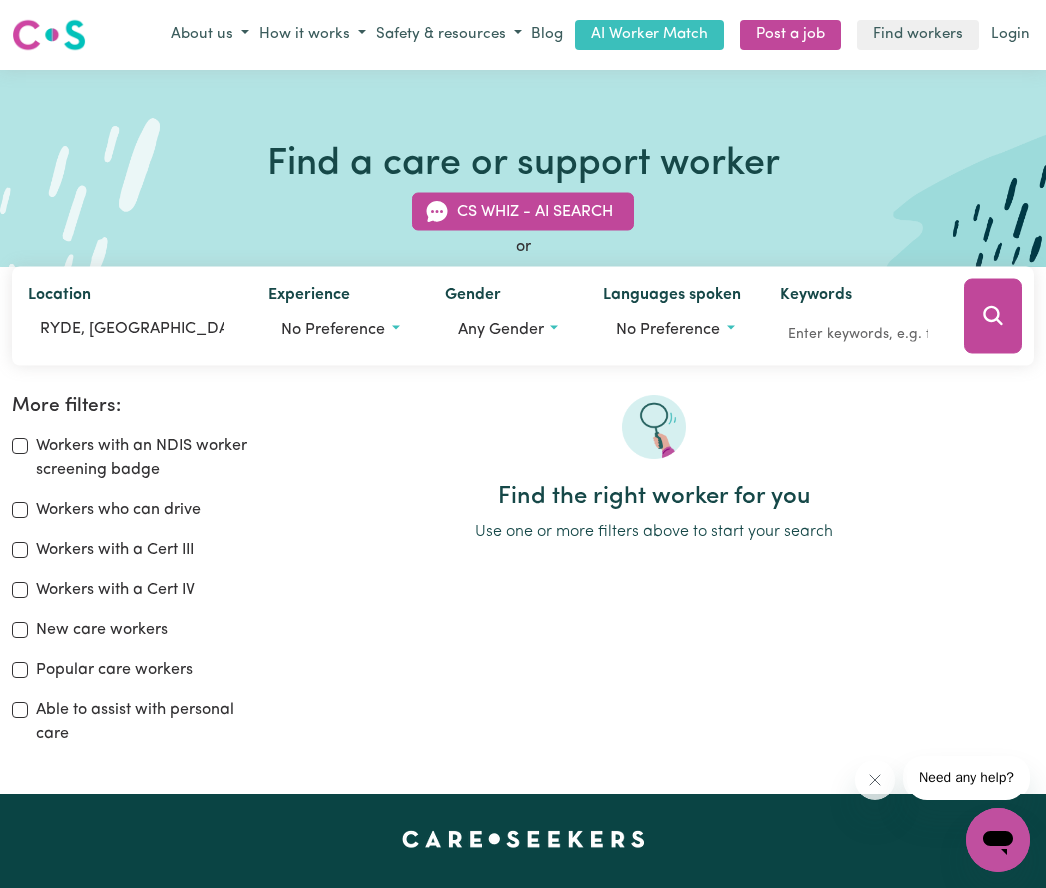 click on "Able to assist with personal care" at bounding box center (143, 722) 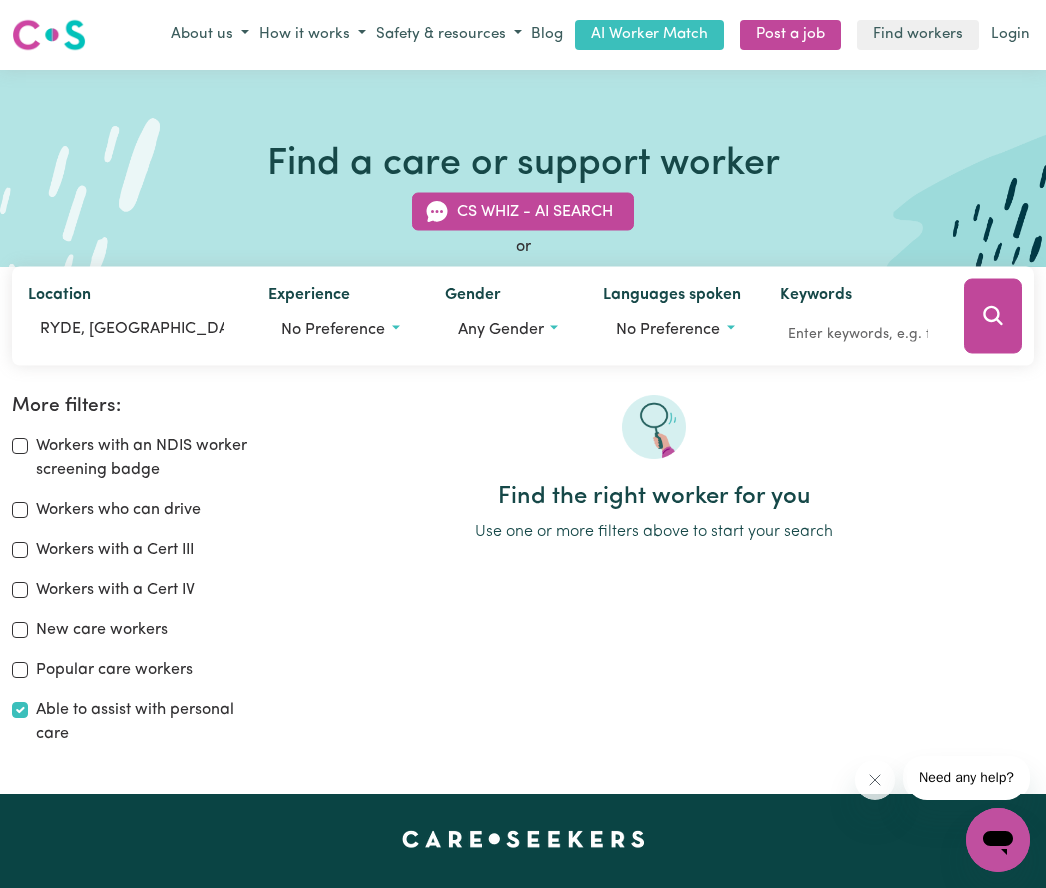 checkbox on "true" 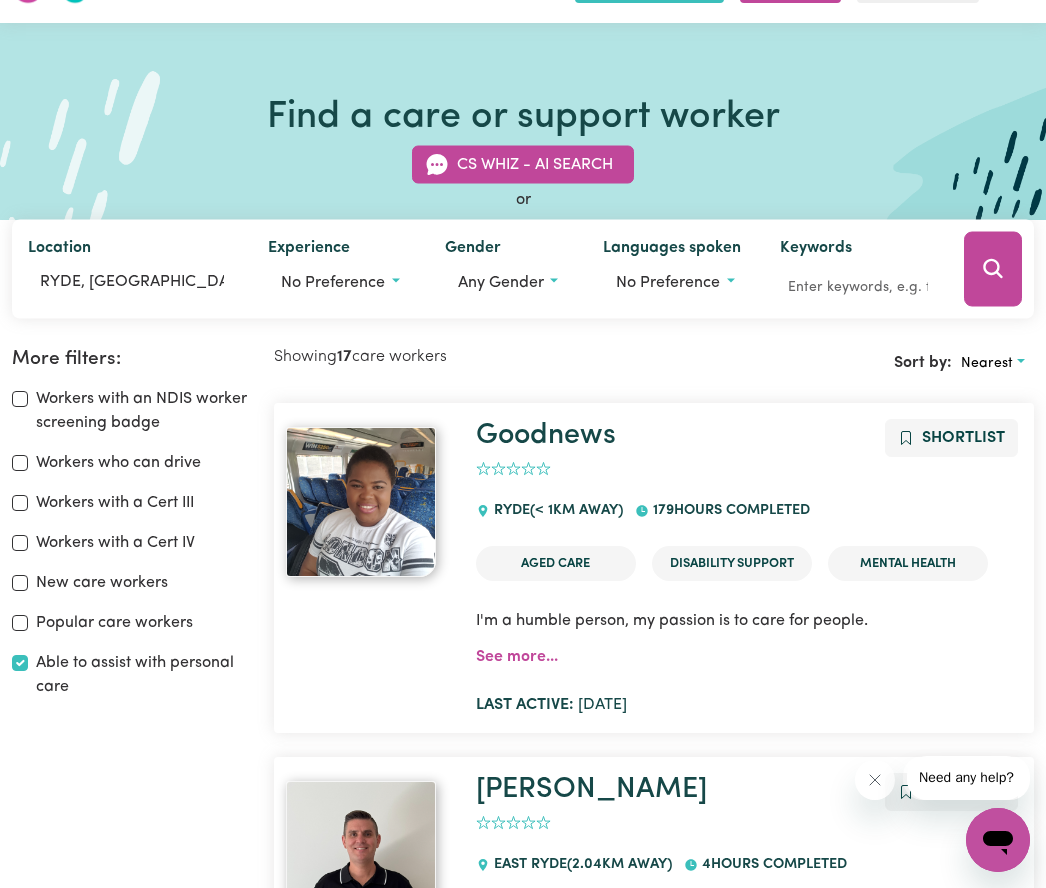 scroll, scrollTop: 46, scrollLeft: 0, axis: vertical 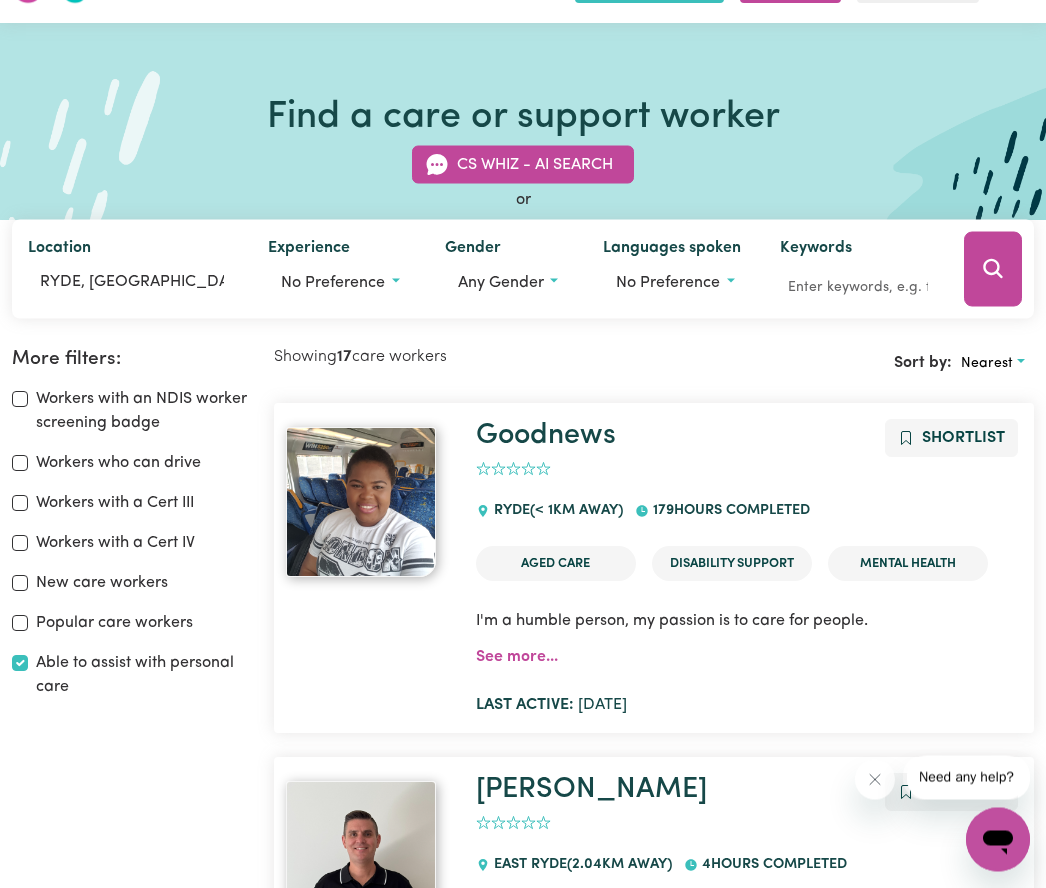 click on "No preference" at bounding box center [675, 284] 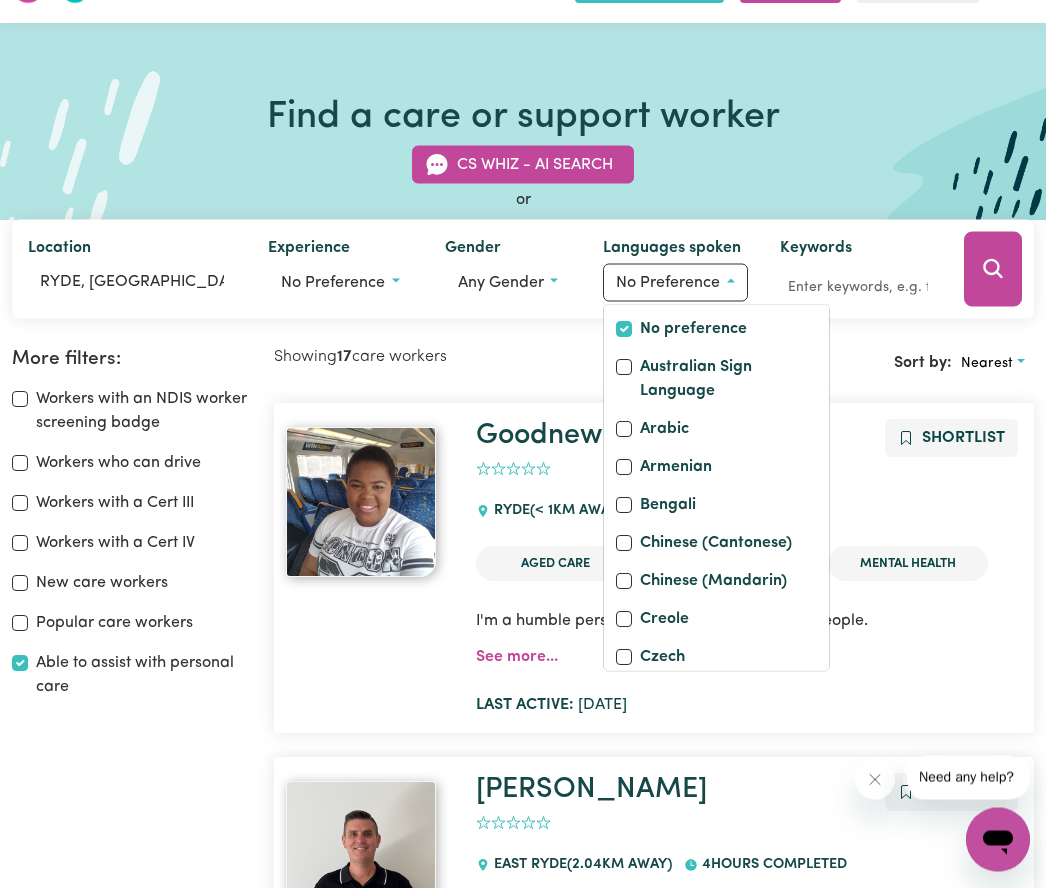scroll, scrollTop: 47, scrollLeft: 0, axis: vertical 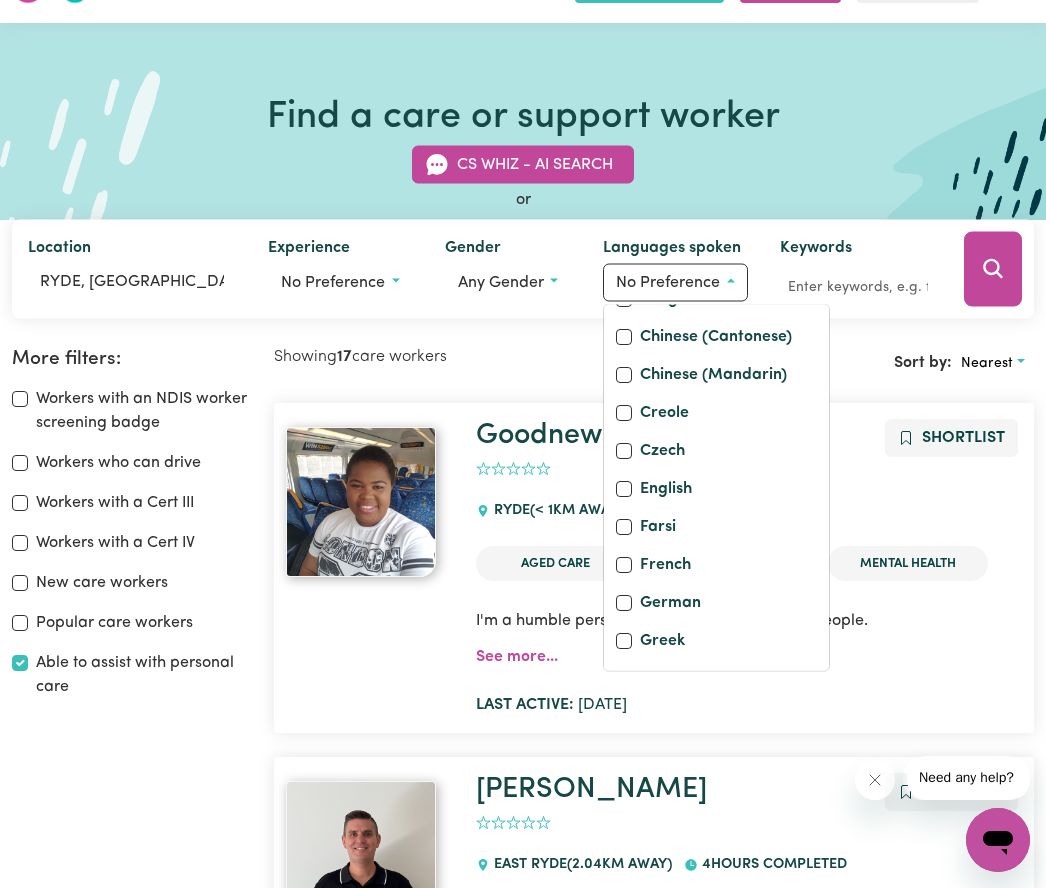 click on "English" at bounding box center (666, 491) 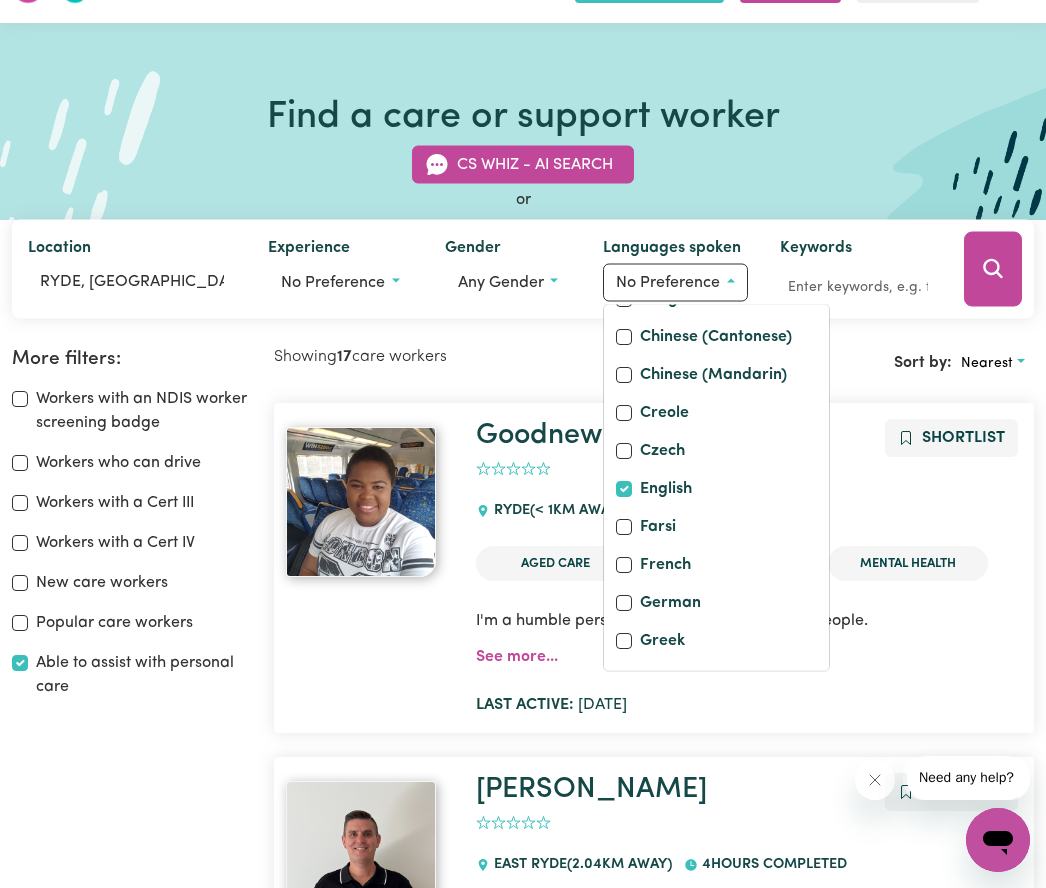 checkbox on "true" 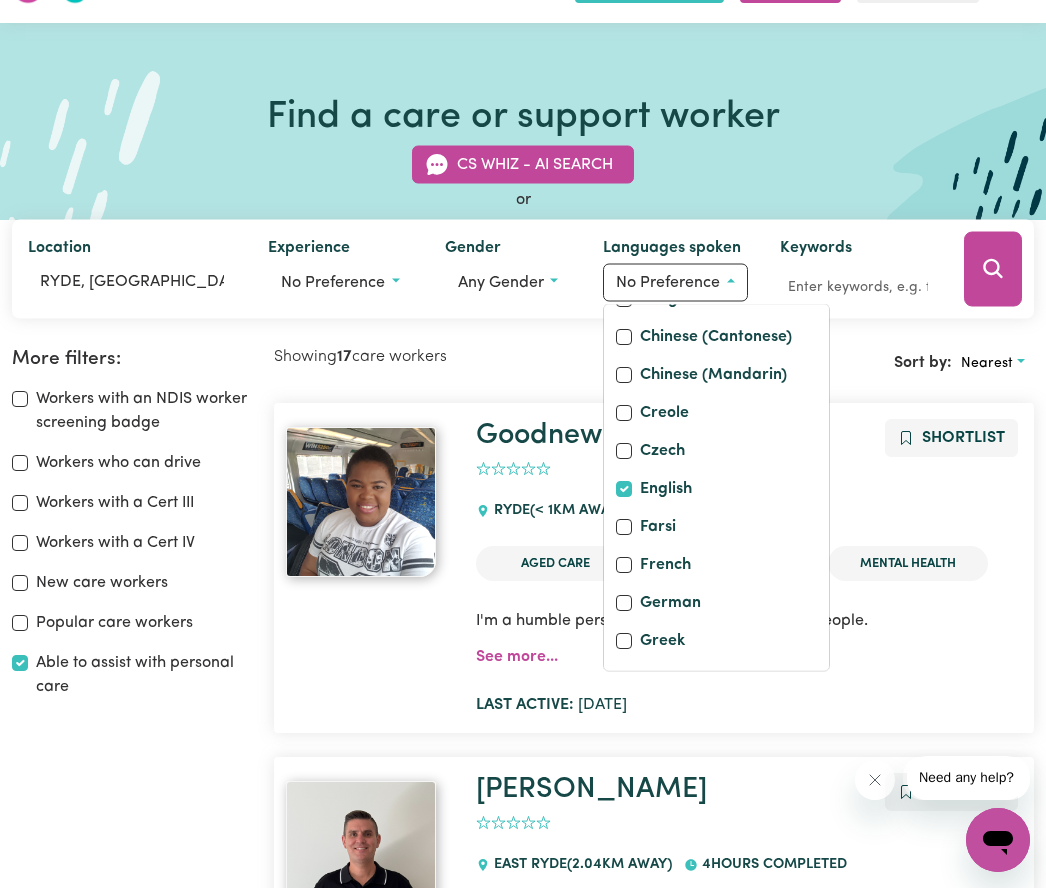 checkbox on "false" 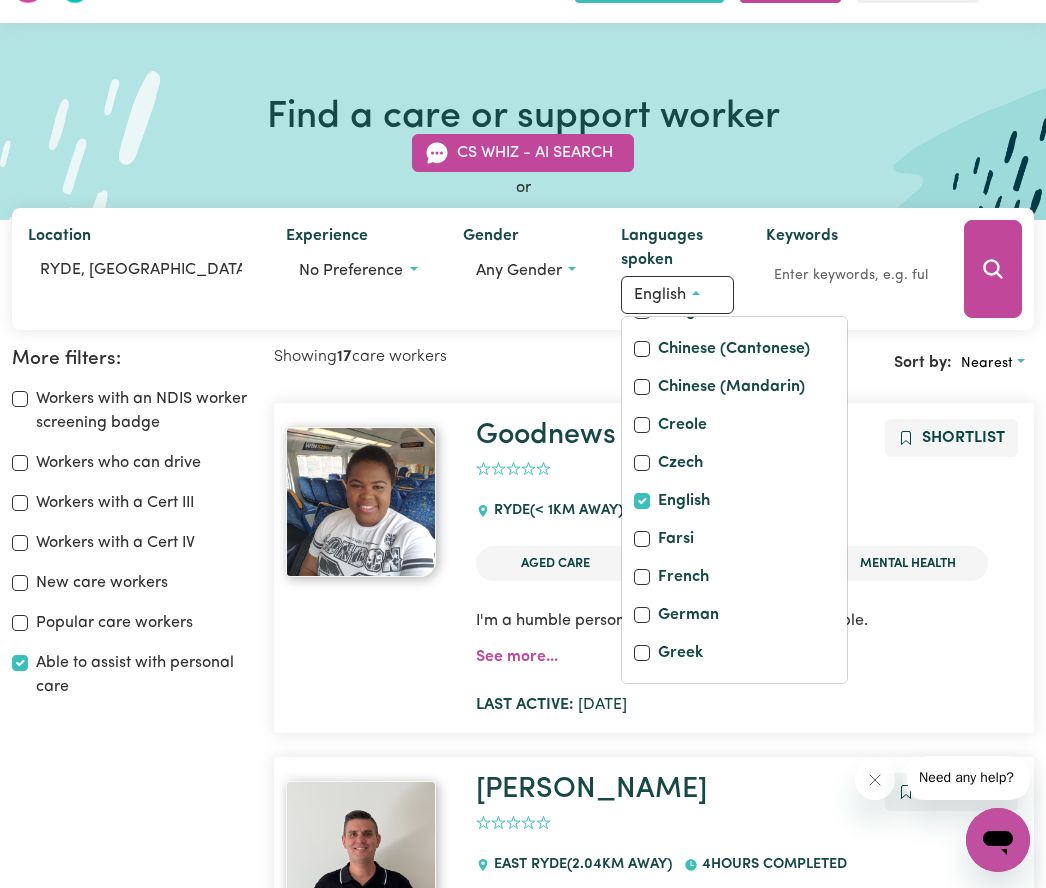 click on "Aaron" at bounding box center (749, 790) 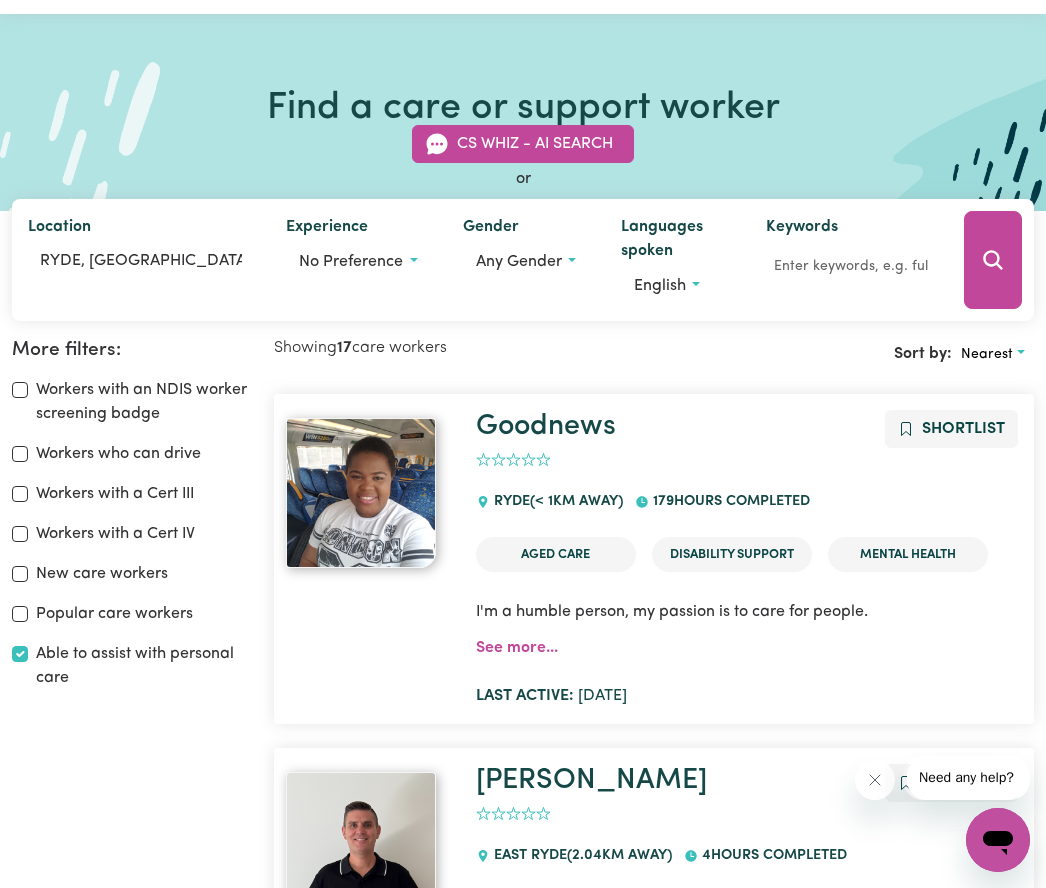 scroll, scrollTop: 0, scrollLeft: 0, axis: both 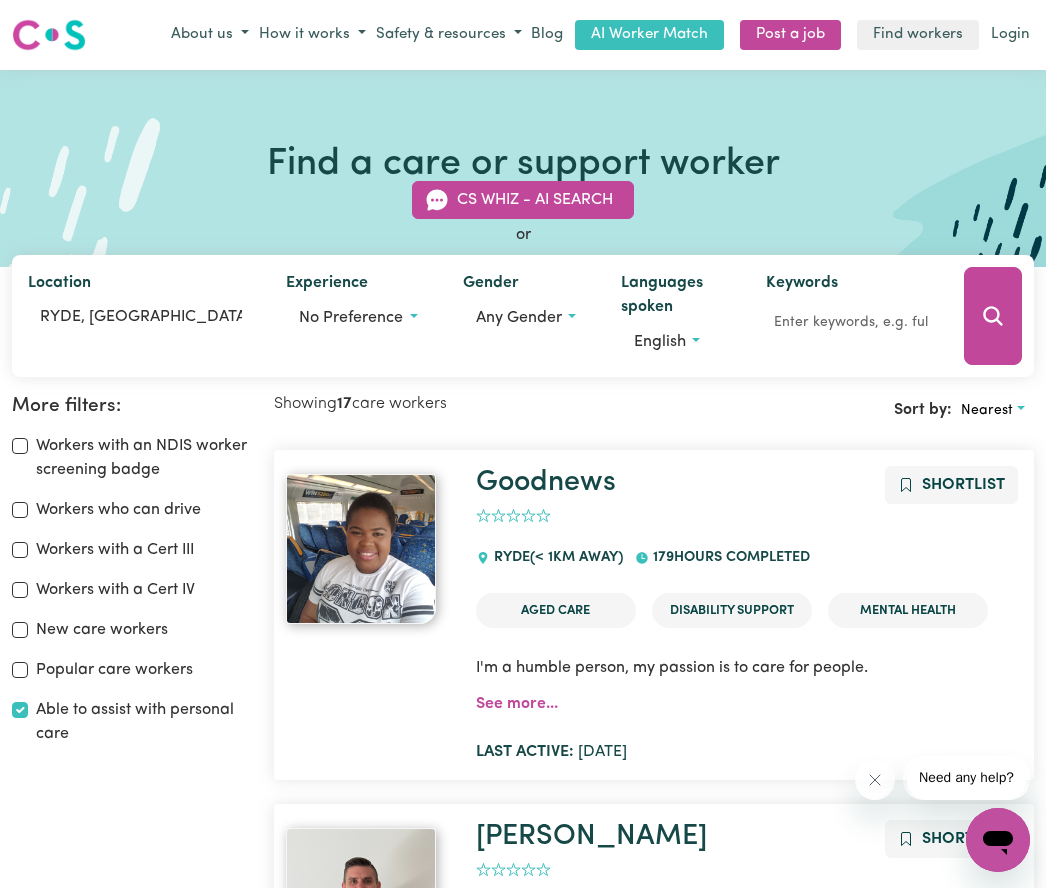 click on "Any gender" at bounding box center [526, 318] 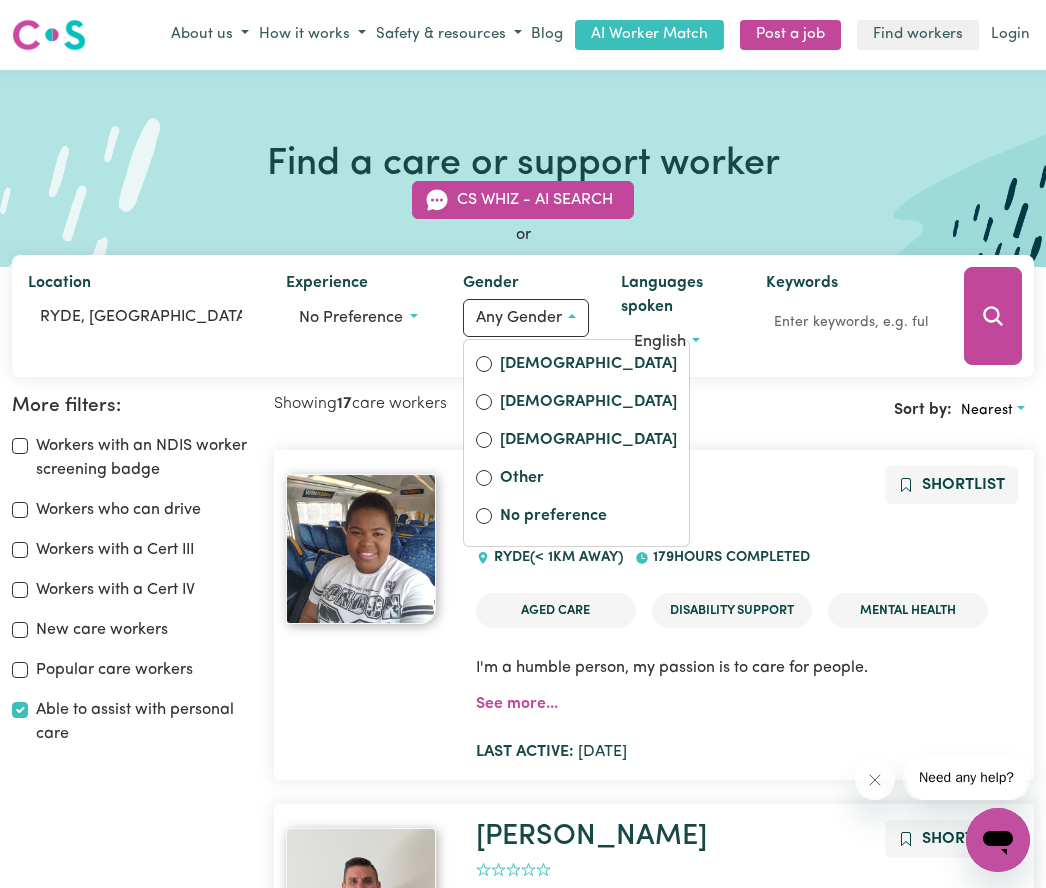 click on "Female" at bounding box center [588, 366] 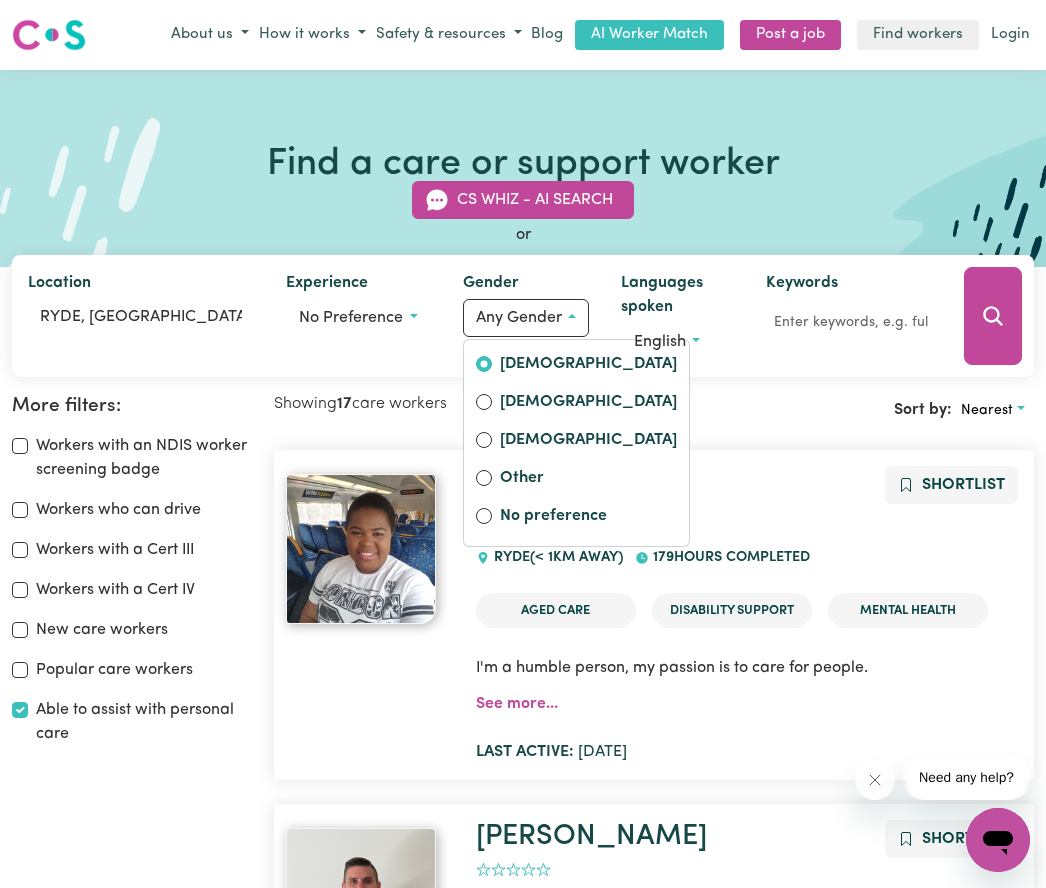 radio on "true" 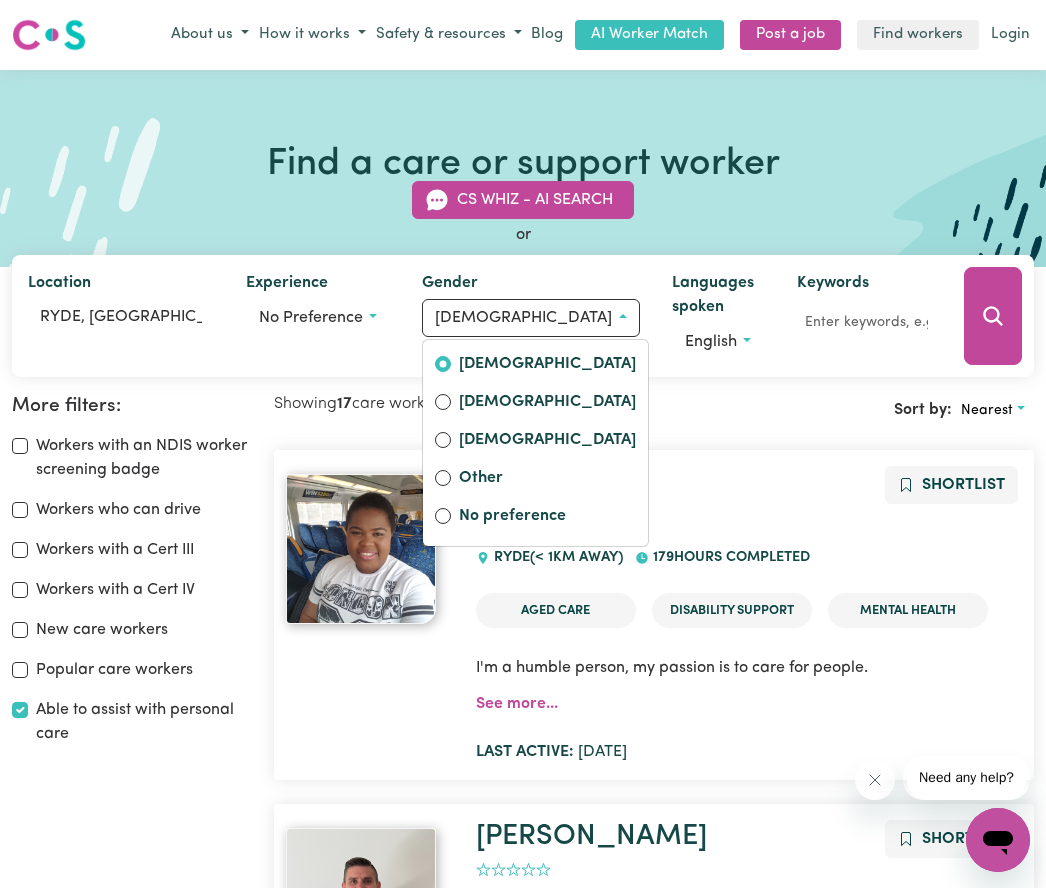 click on "No preference" at bounding box center [318, 318] 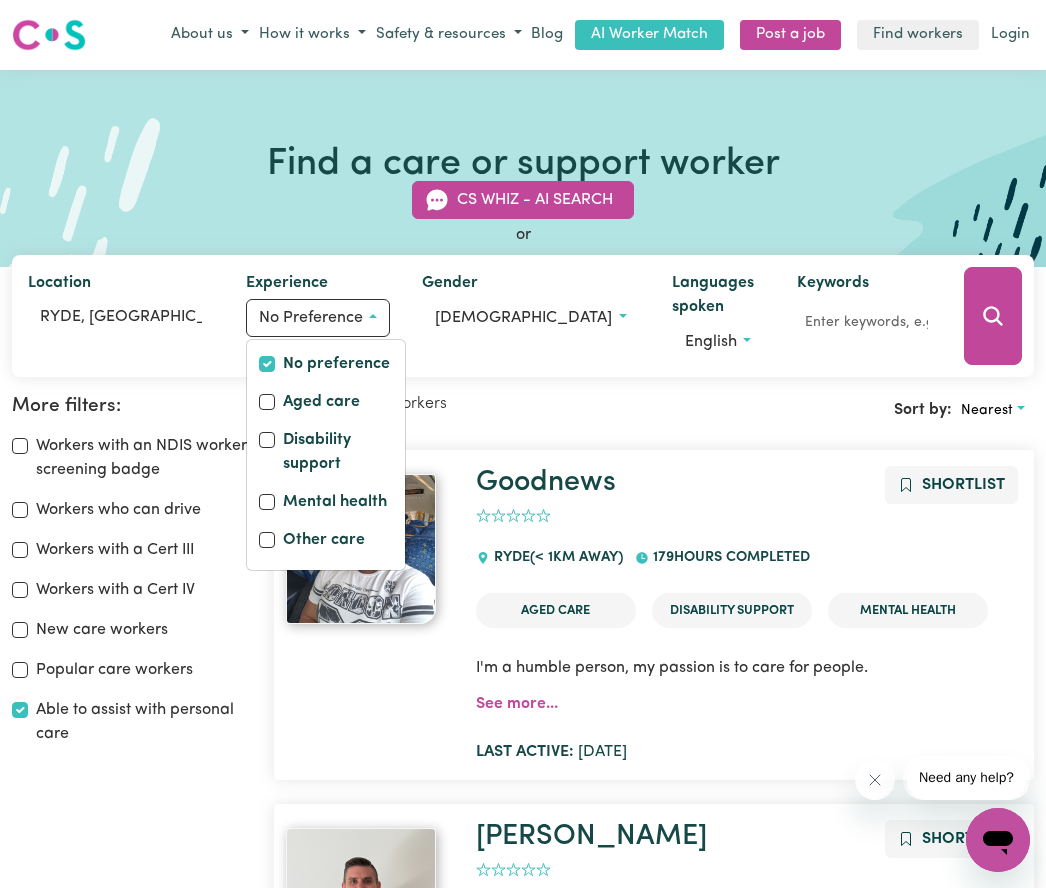 click on "Disability support" at bounding box center [338, 454] 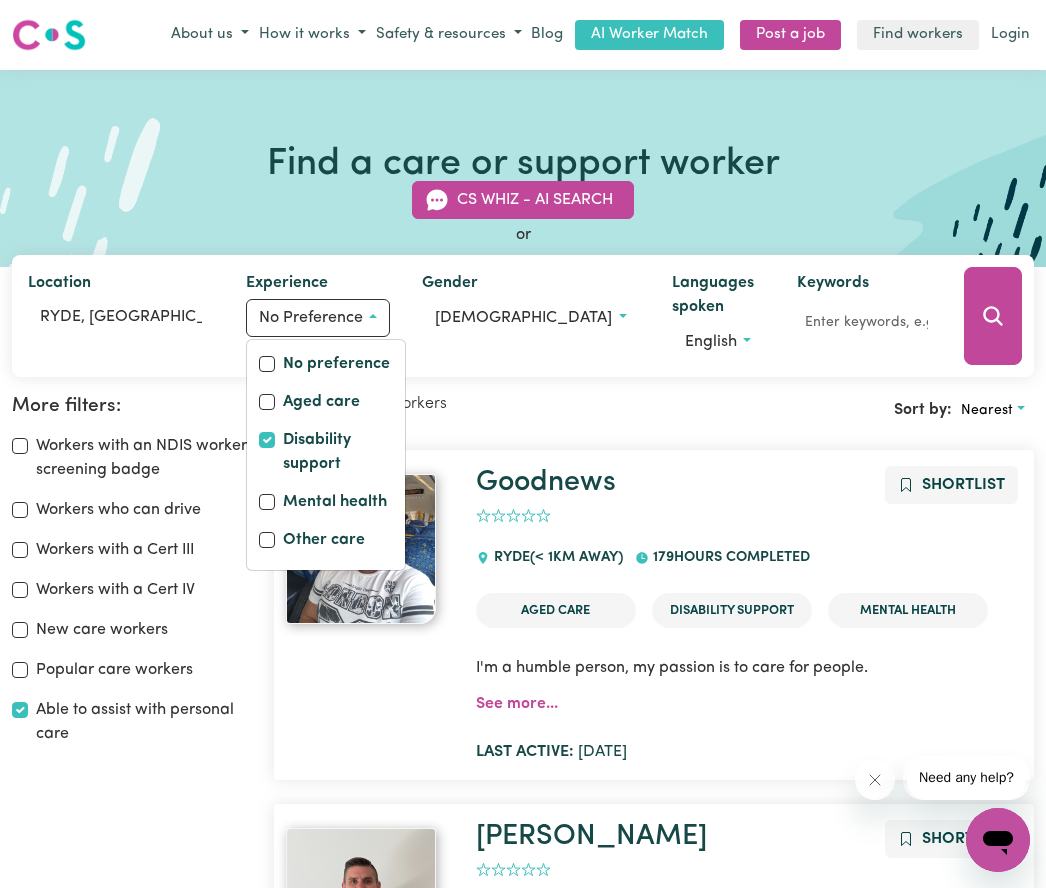 checkbox on "true" 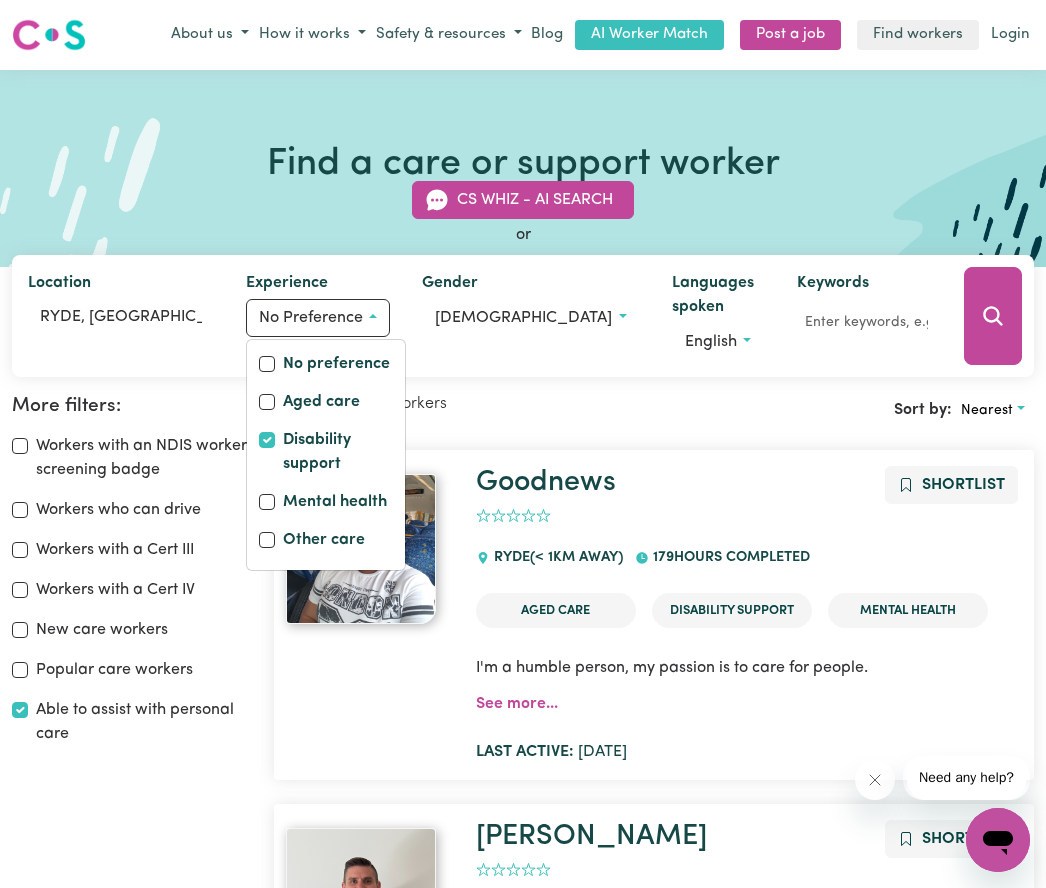 checkbox on "false" 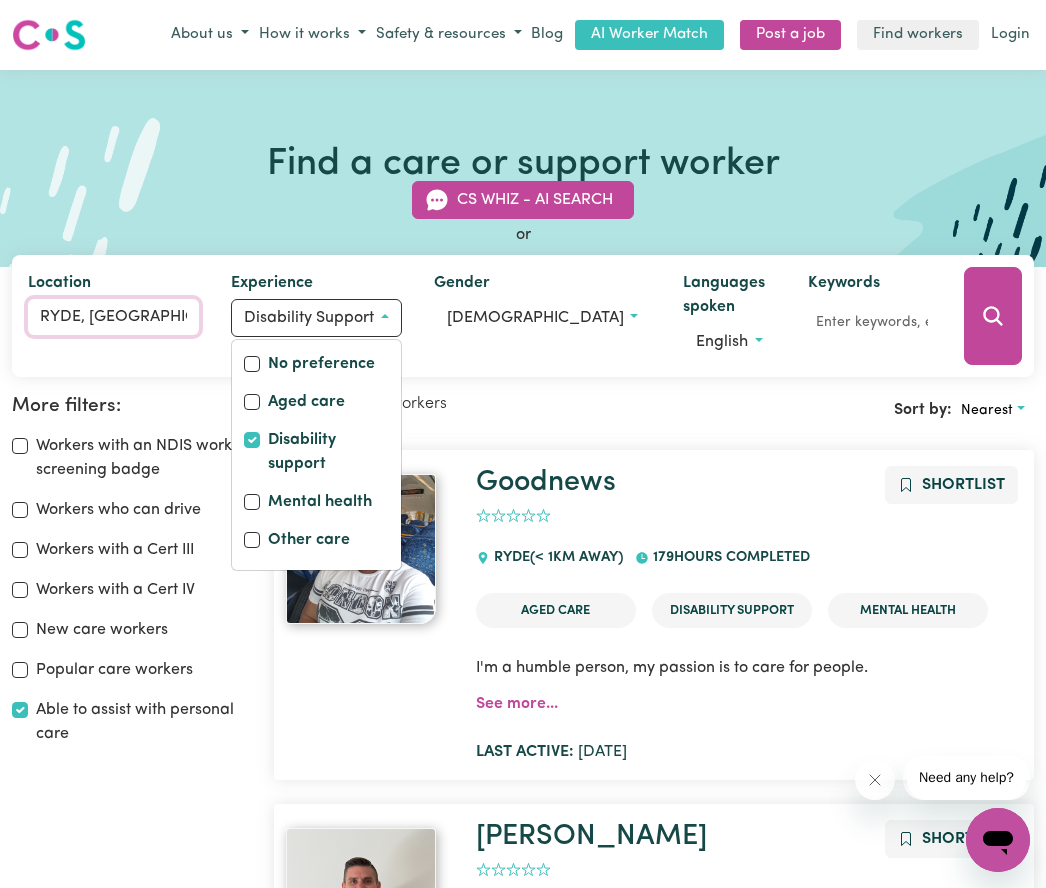 click on "RYDE, New South Wales" at bounding box center [113, 317] 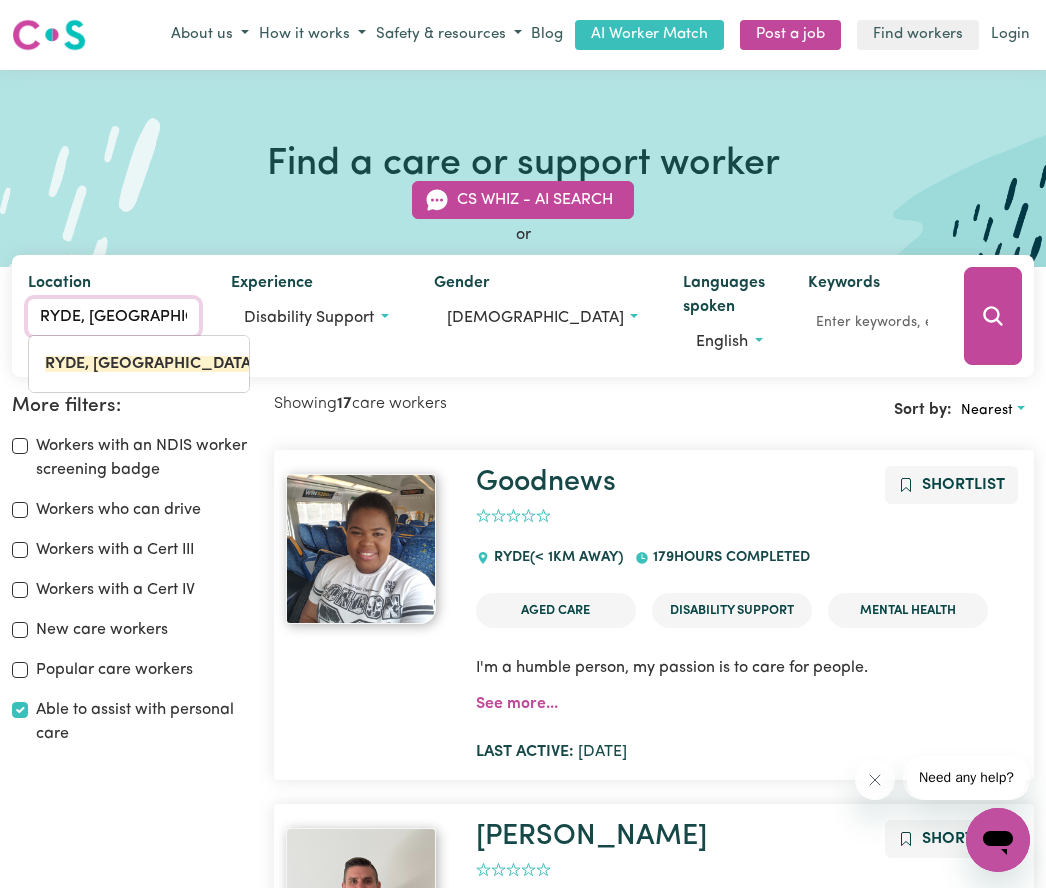 type on "RYDE, New South Wale" 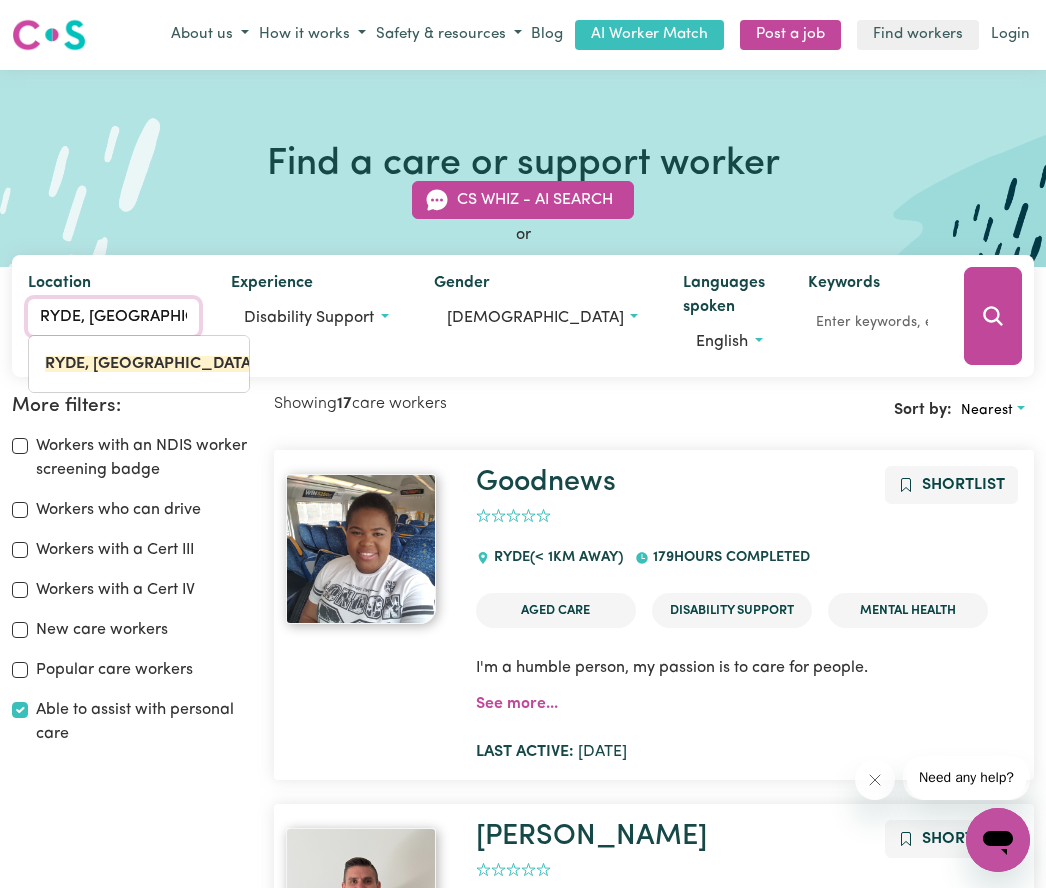 type 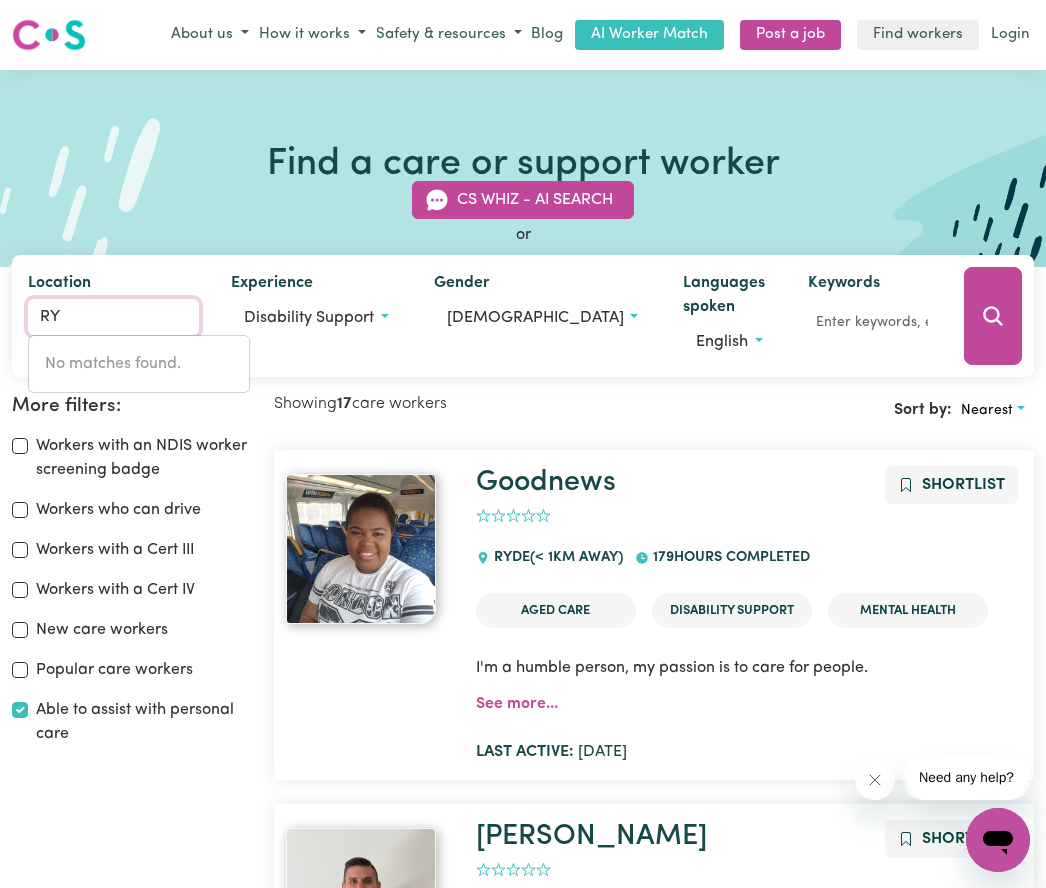 type on "R" 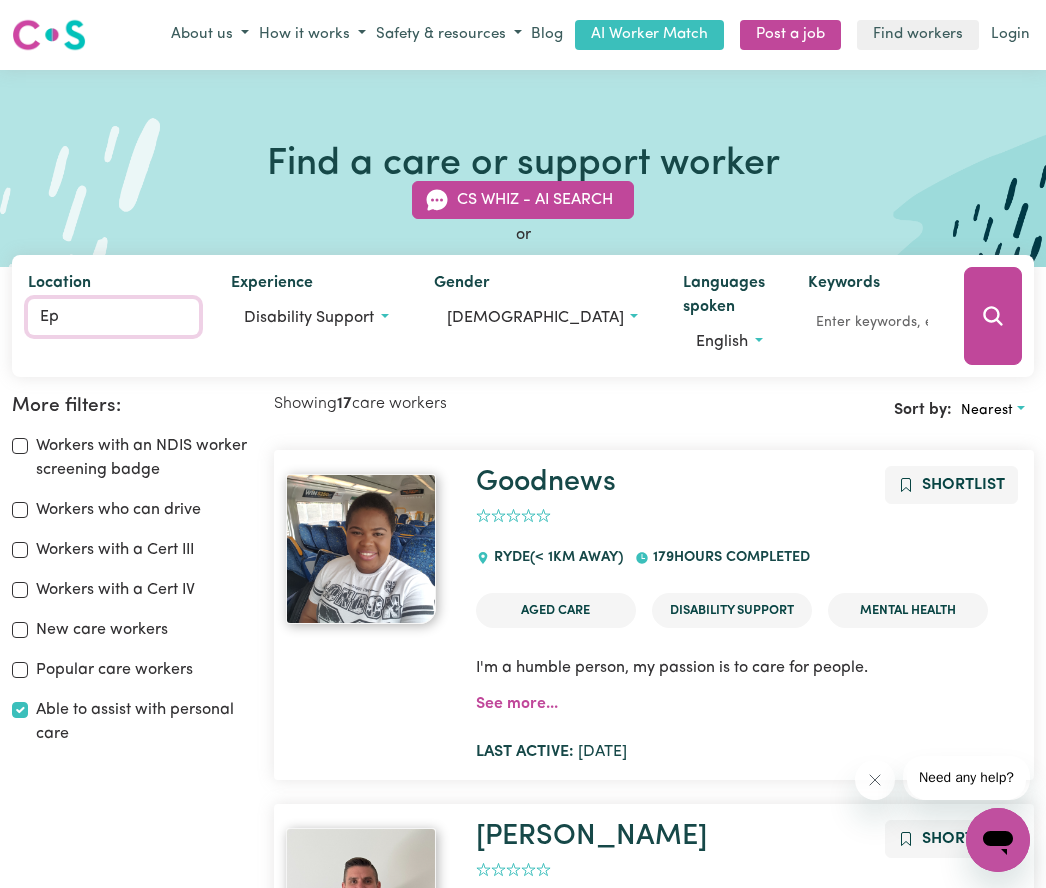 type on "Epp" 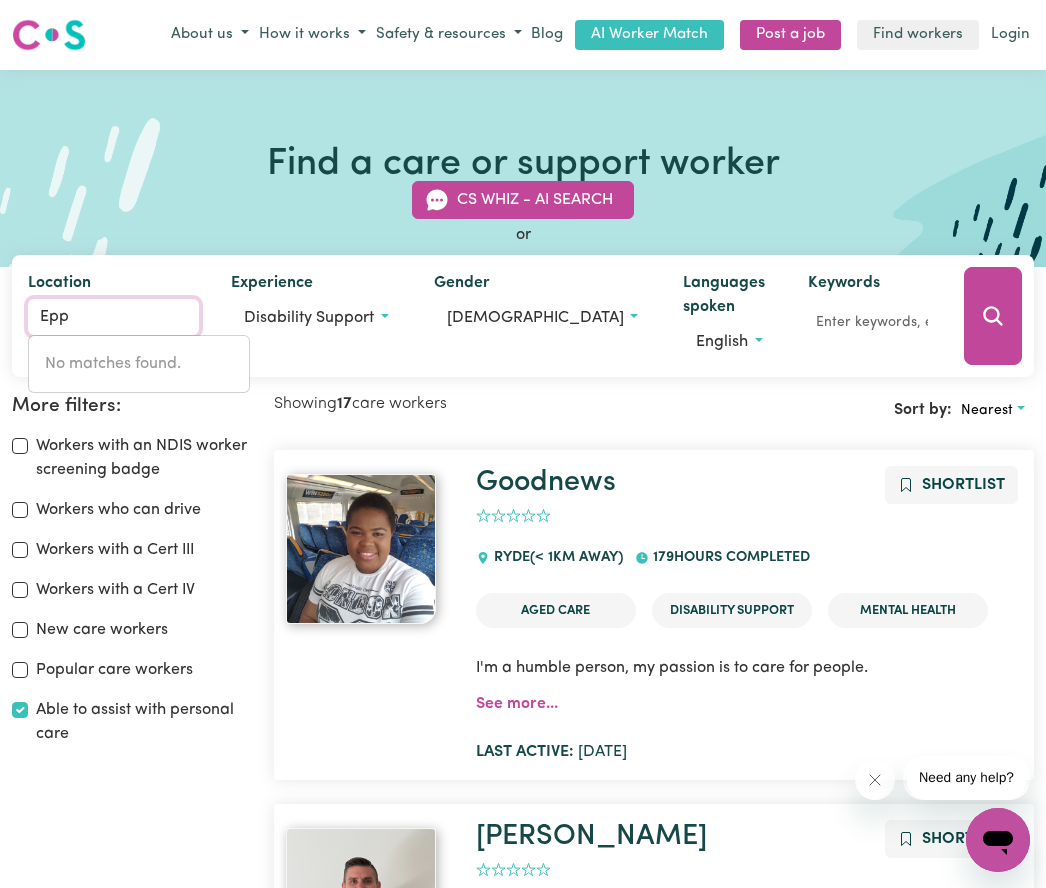 type on "EppALOCK, Victoria, 3551" 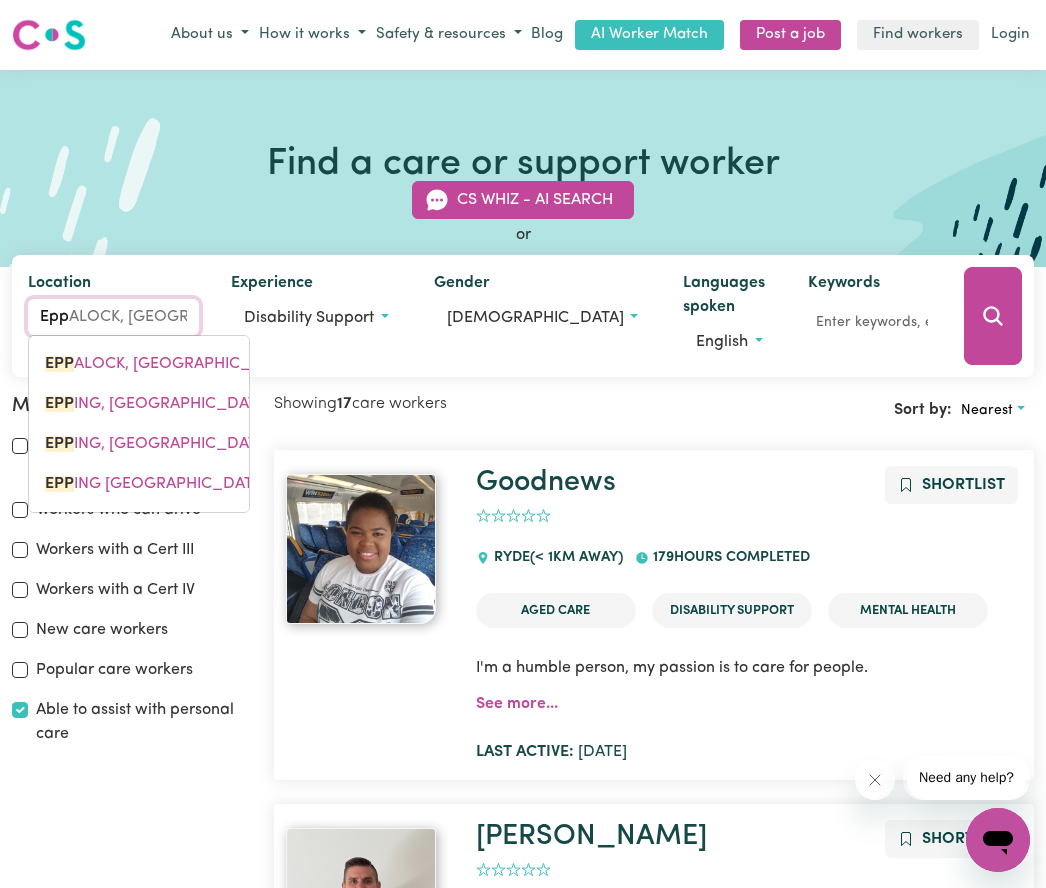 type on "Eppi" 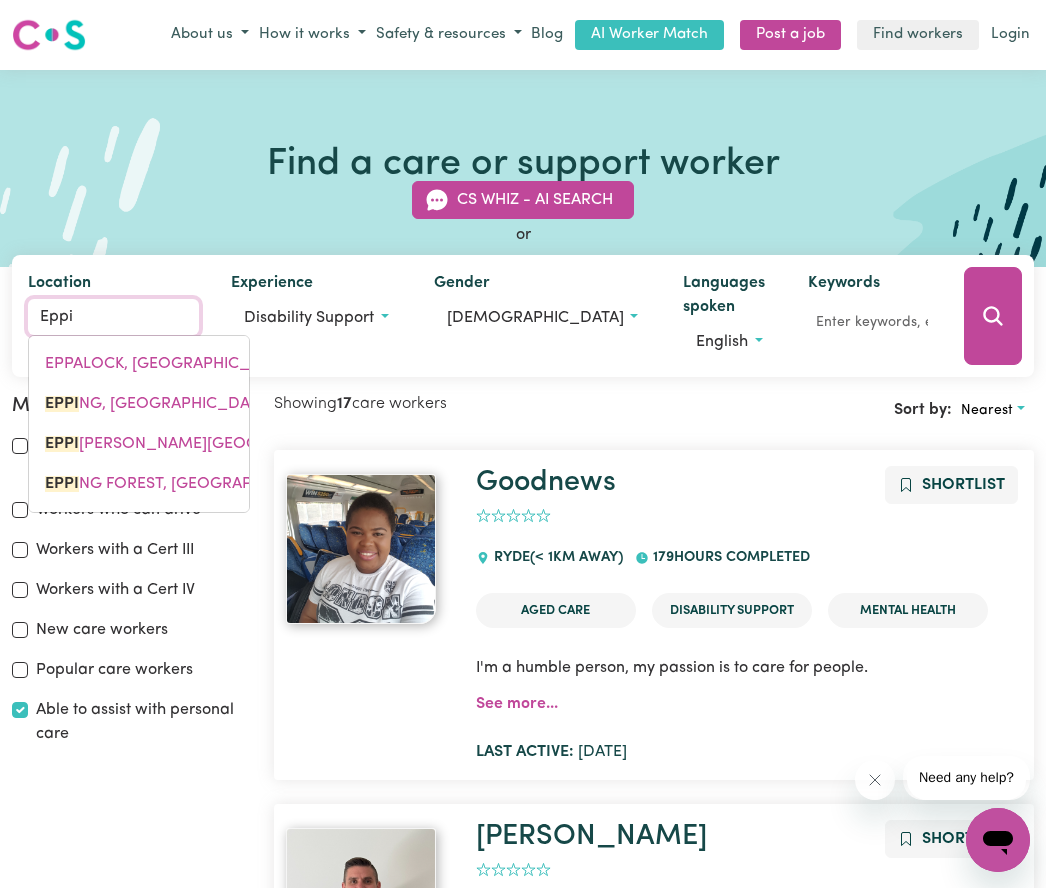 type on "EppiNG, New South Wales, 2121" 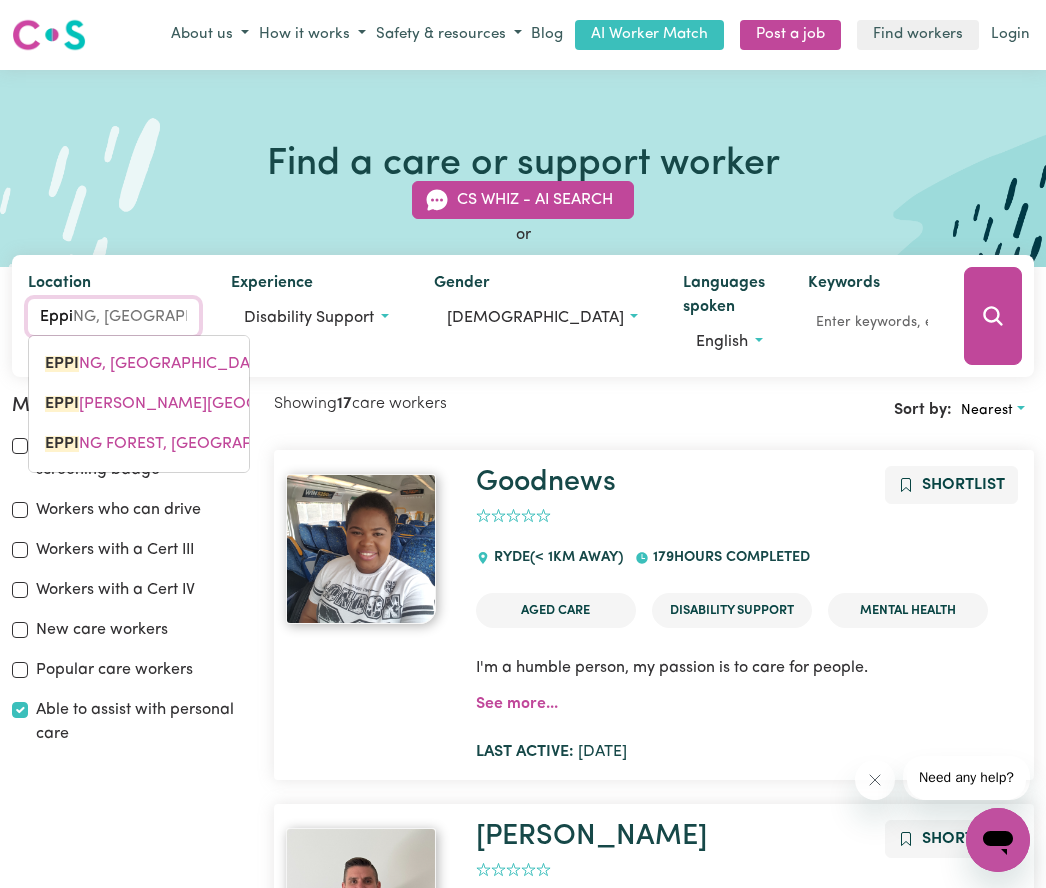 type on "Eppin" 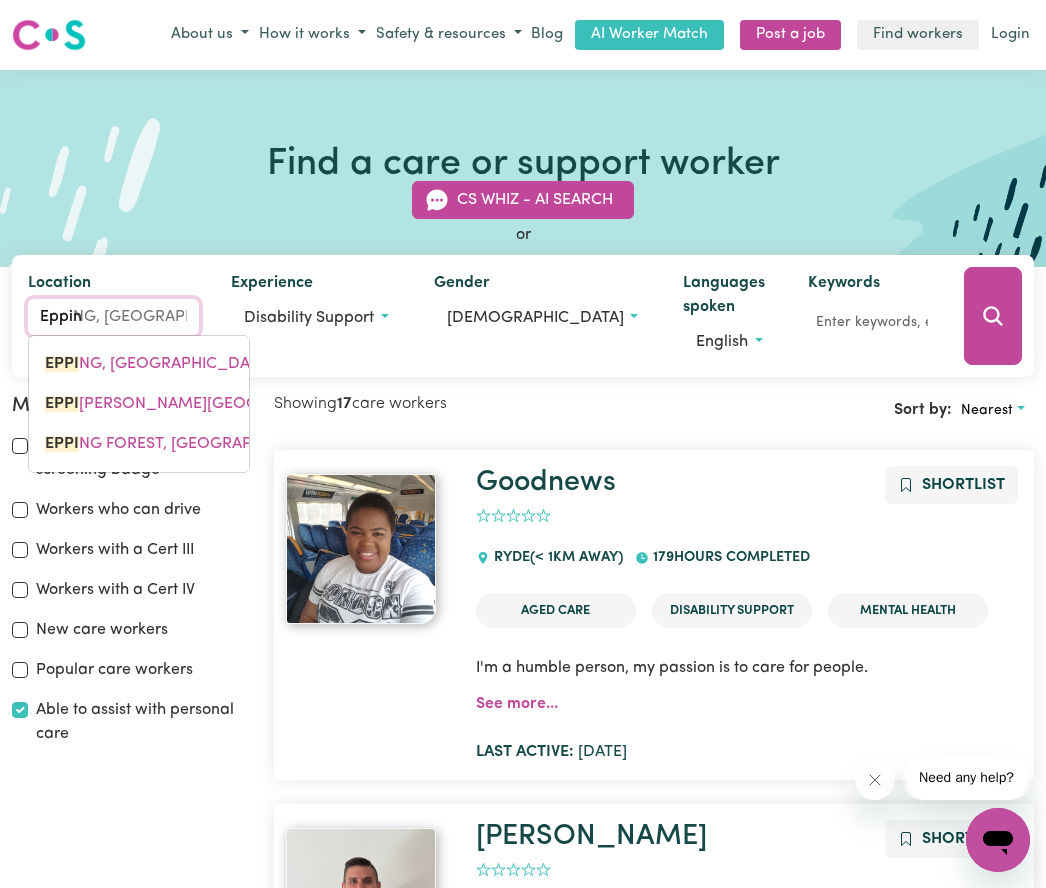 type on "EppinG, New South Wales, 2121" 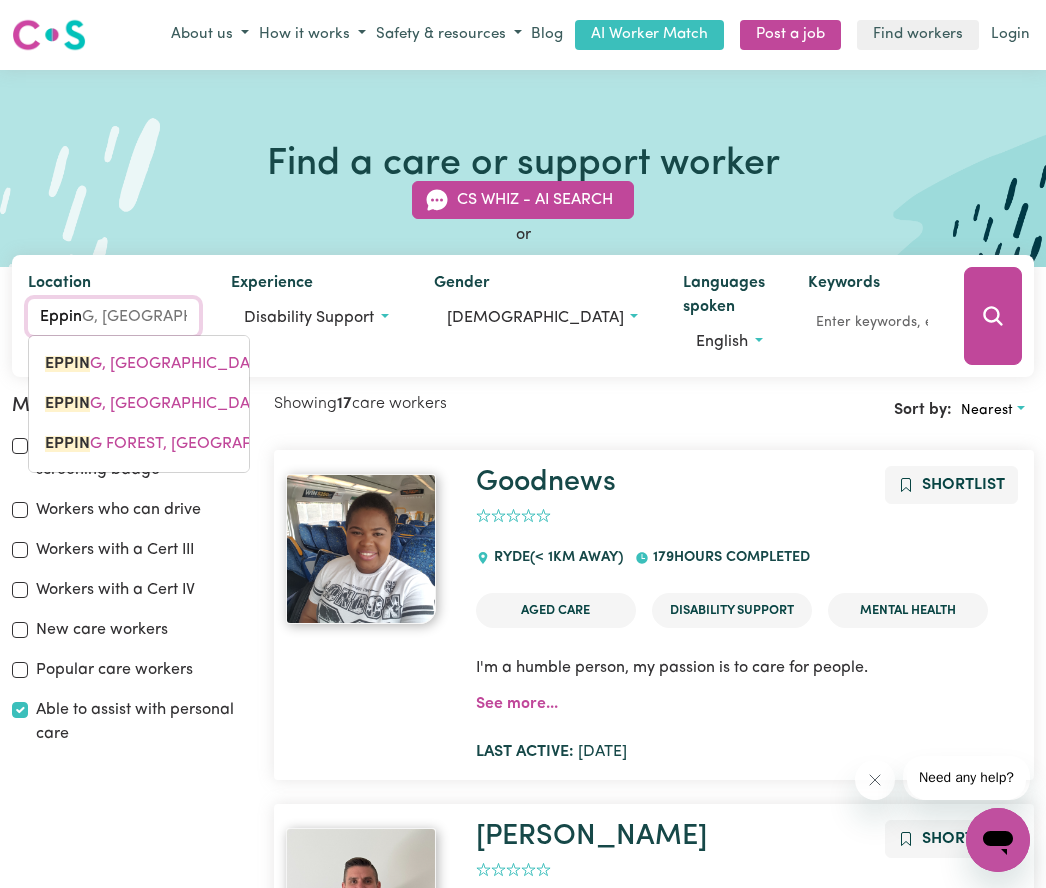 type on "Epping" 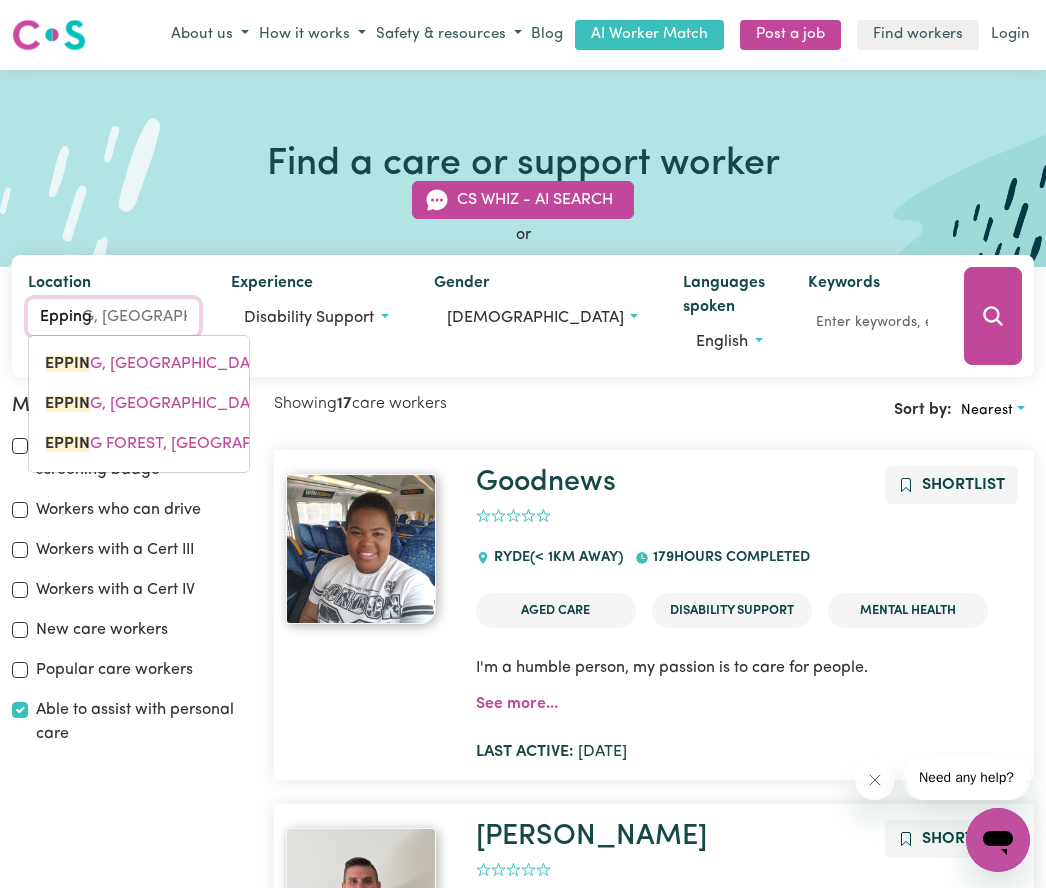 type on "Epping, New South Wales, 2121" 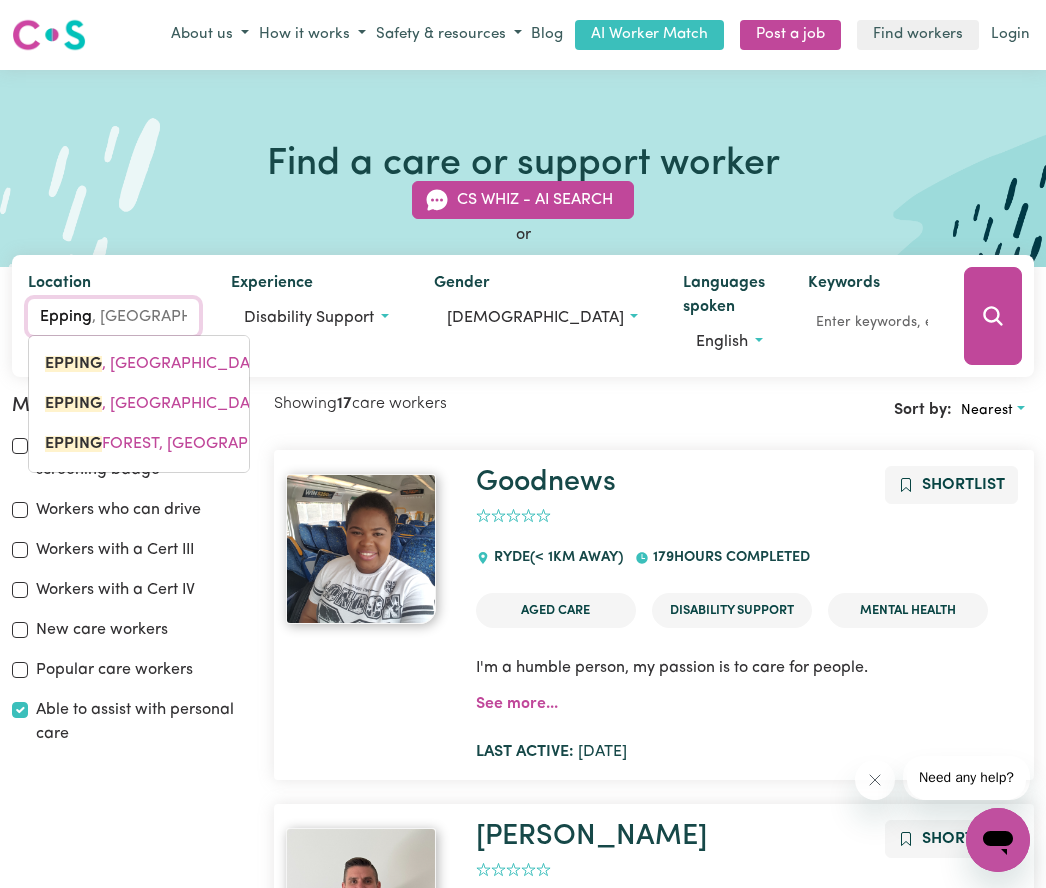 click on "EPPING , New South Wales, 2121" at bounding box center (175, 364) 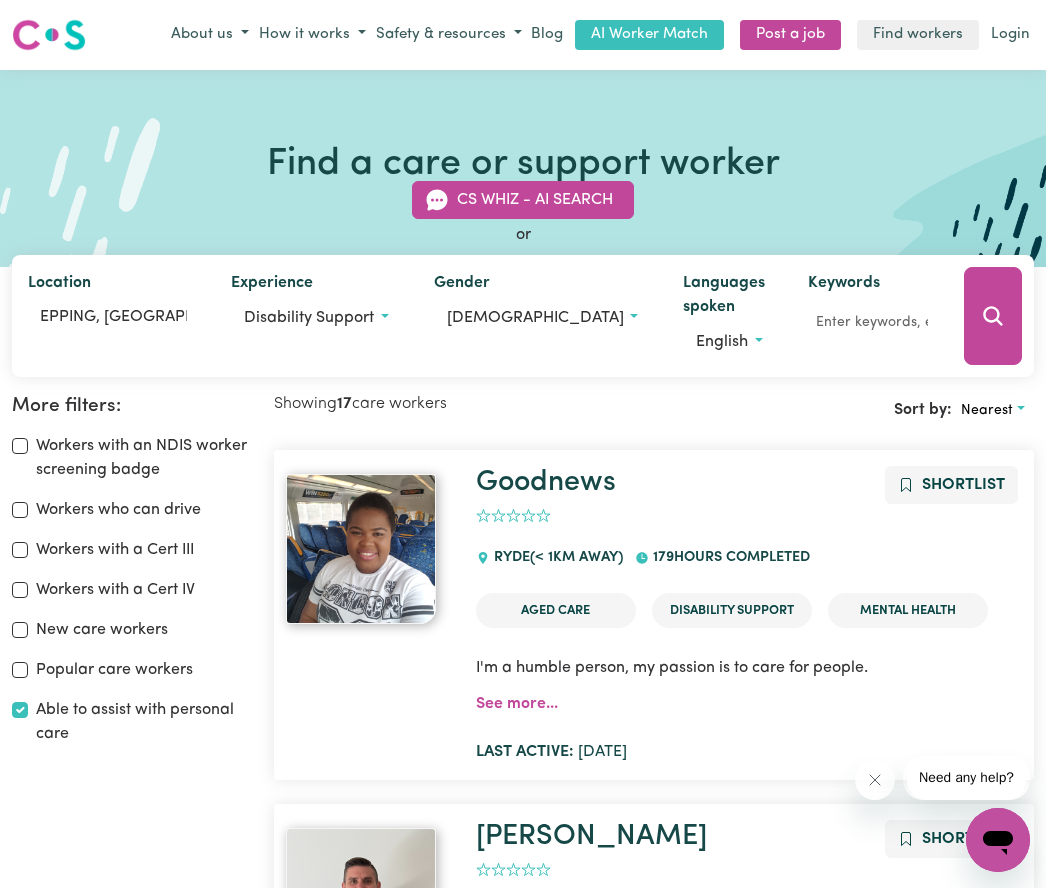 click 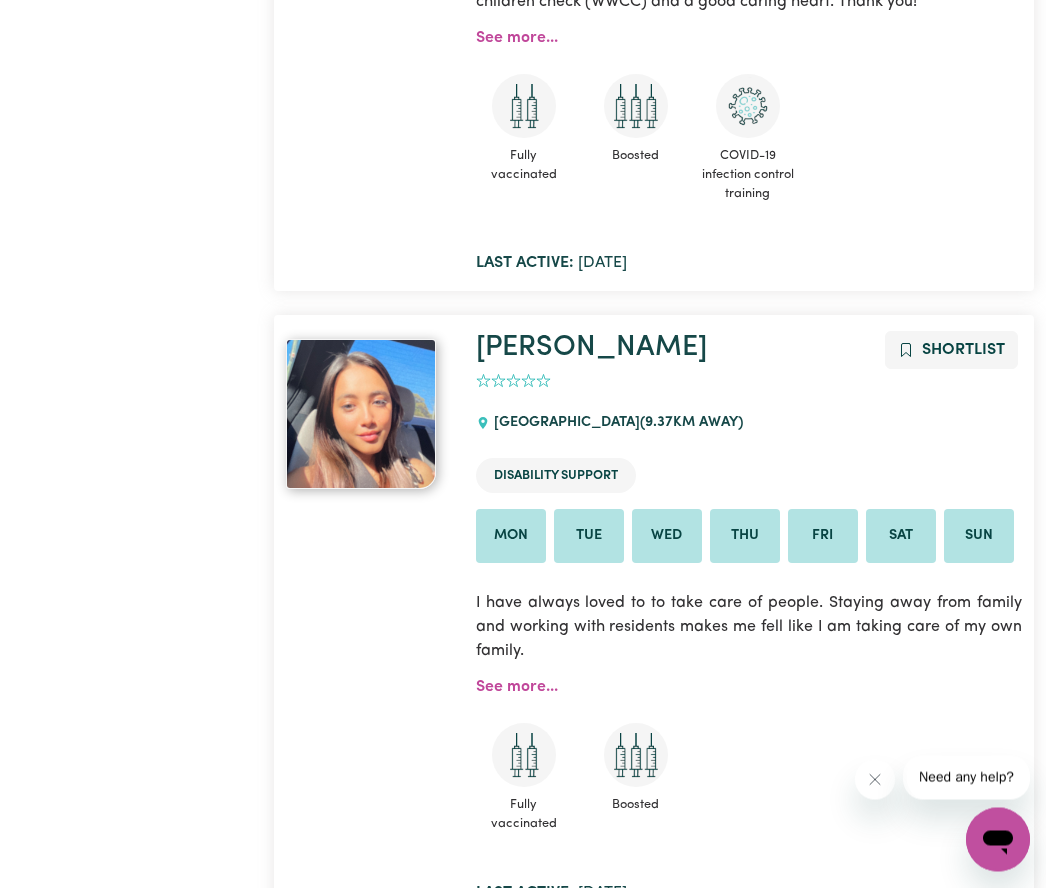 scroll, scrollTop: 11641, scrollLeft: 0, axis: vertical 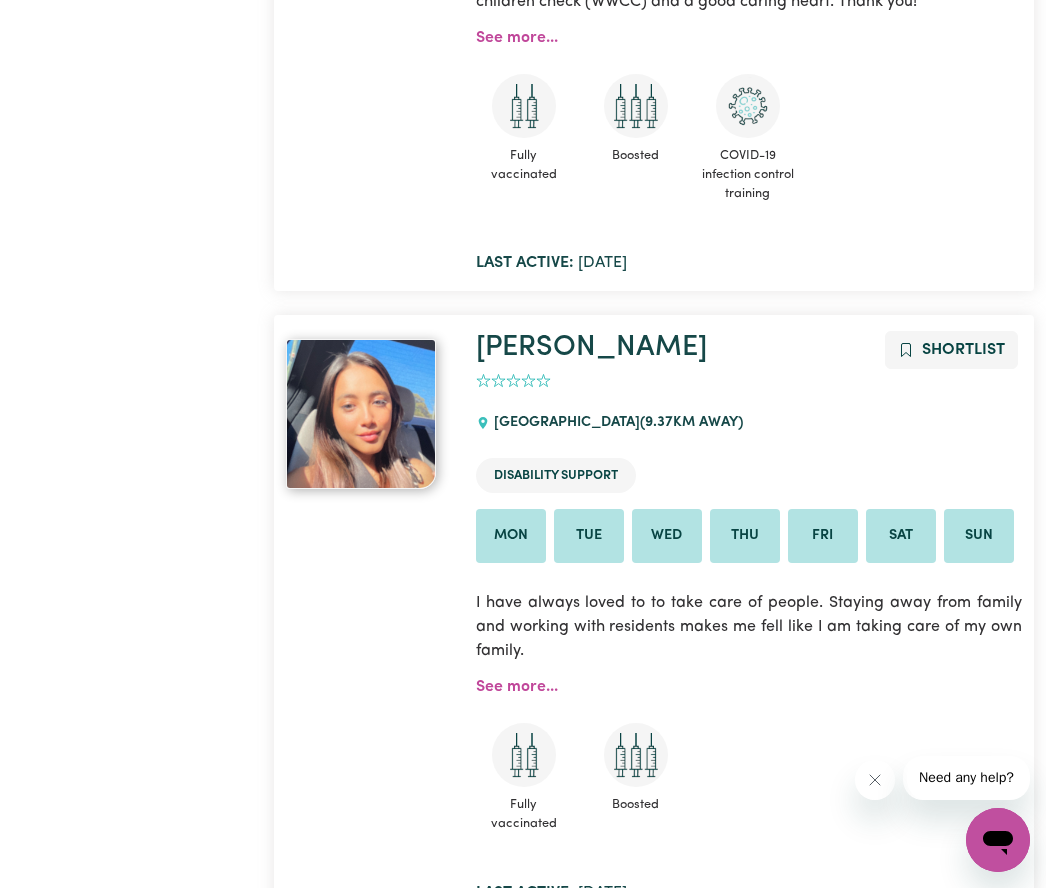 click on "Sadikshya Shortlist 0 GRANVILLE  ( 9.37 km away) Disability Support Mon Tue Wed Thu Fri Sat Sun I have always loved to to take care of people. Staying away from family and working with residents makes me fell like I am taking care of my own family. See more... Fully vaccinated Boosted Last active:    Oct 18, 2024" at bounding box center [749, 618] 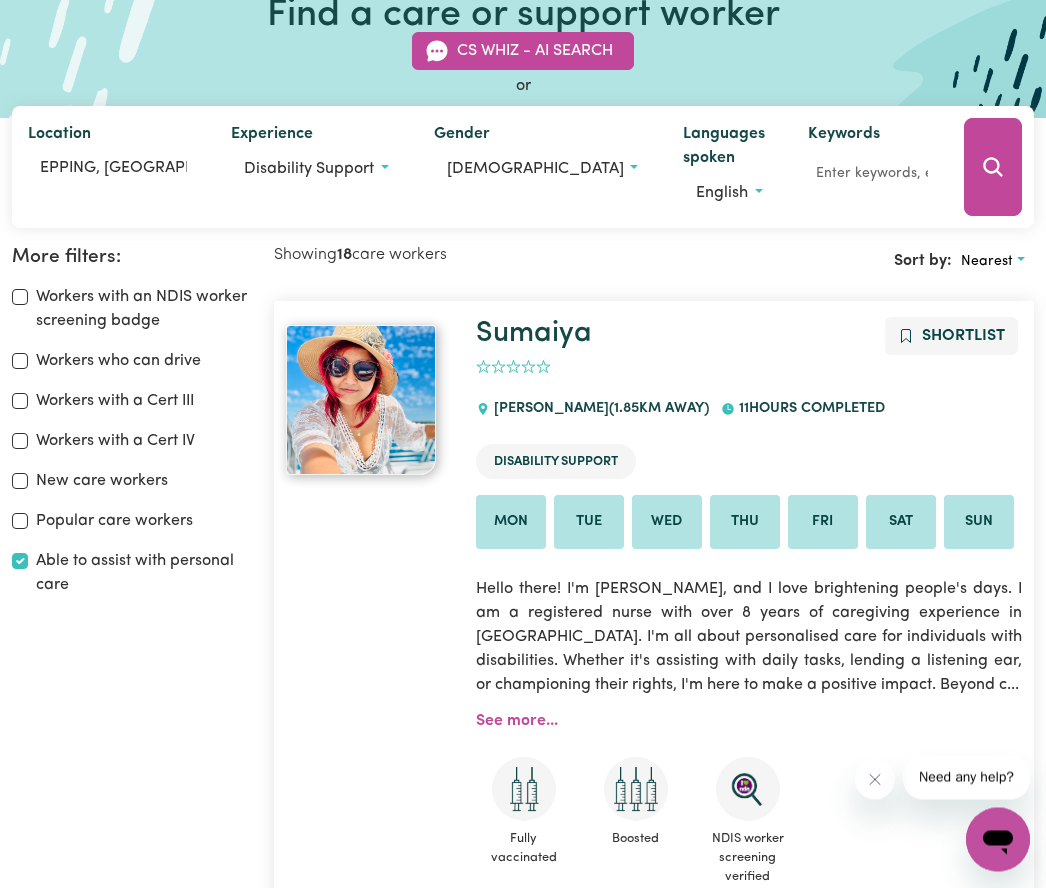 scroll, scrollTop: 0, scrollLeft: 0, axis: both 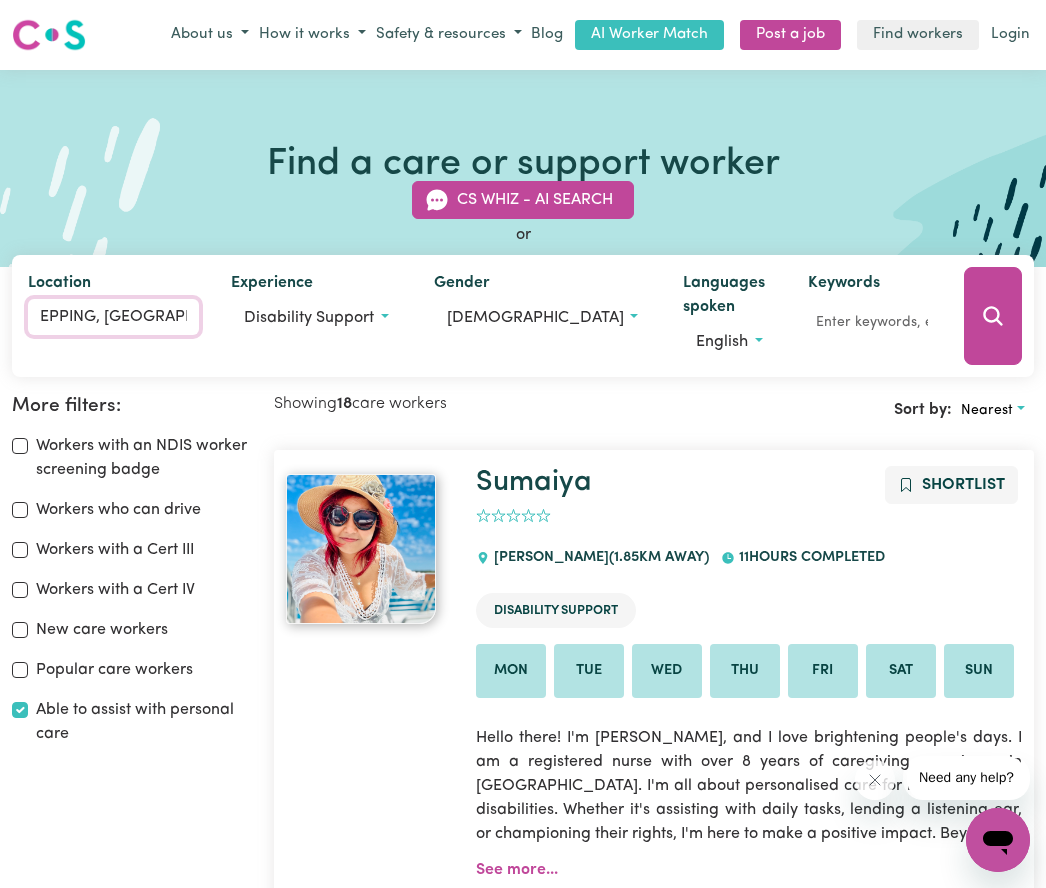 click on "EPPING, New South Wales" at bounding box center (113, 317) 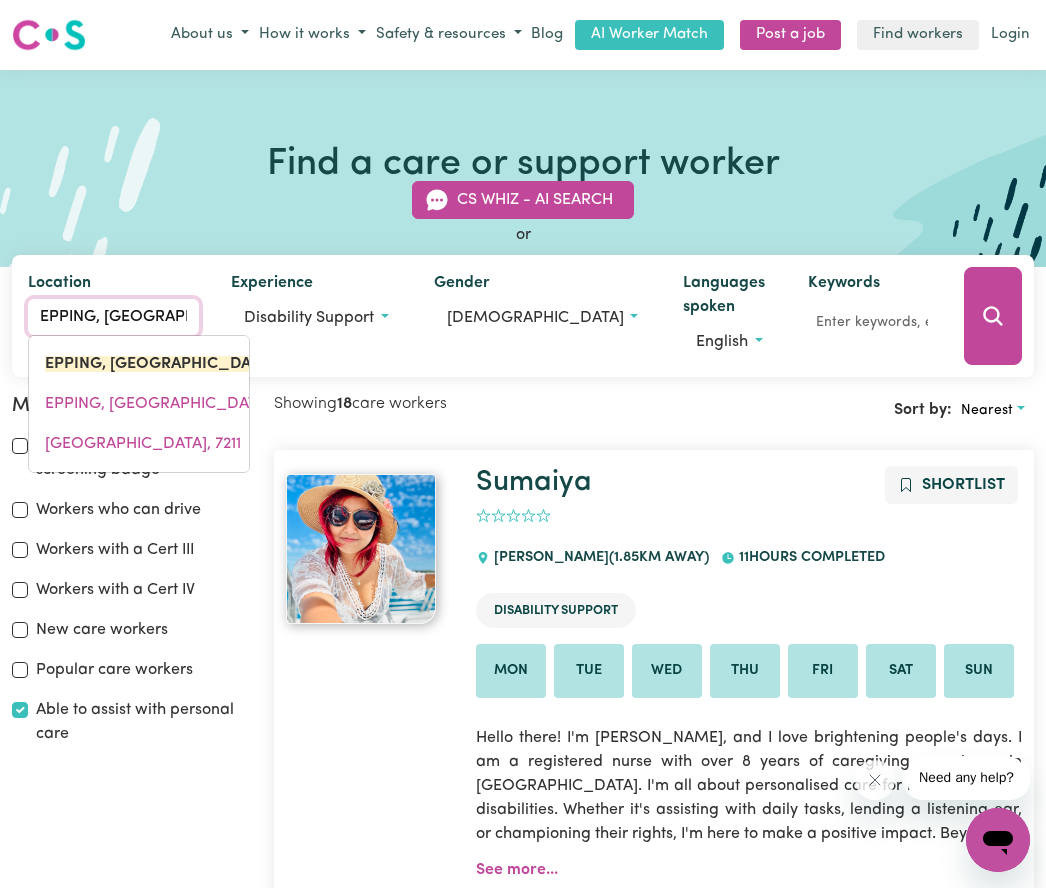 type on "EPPING, New South Wale" 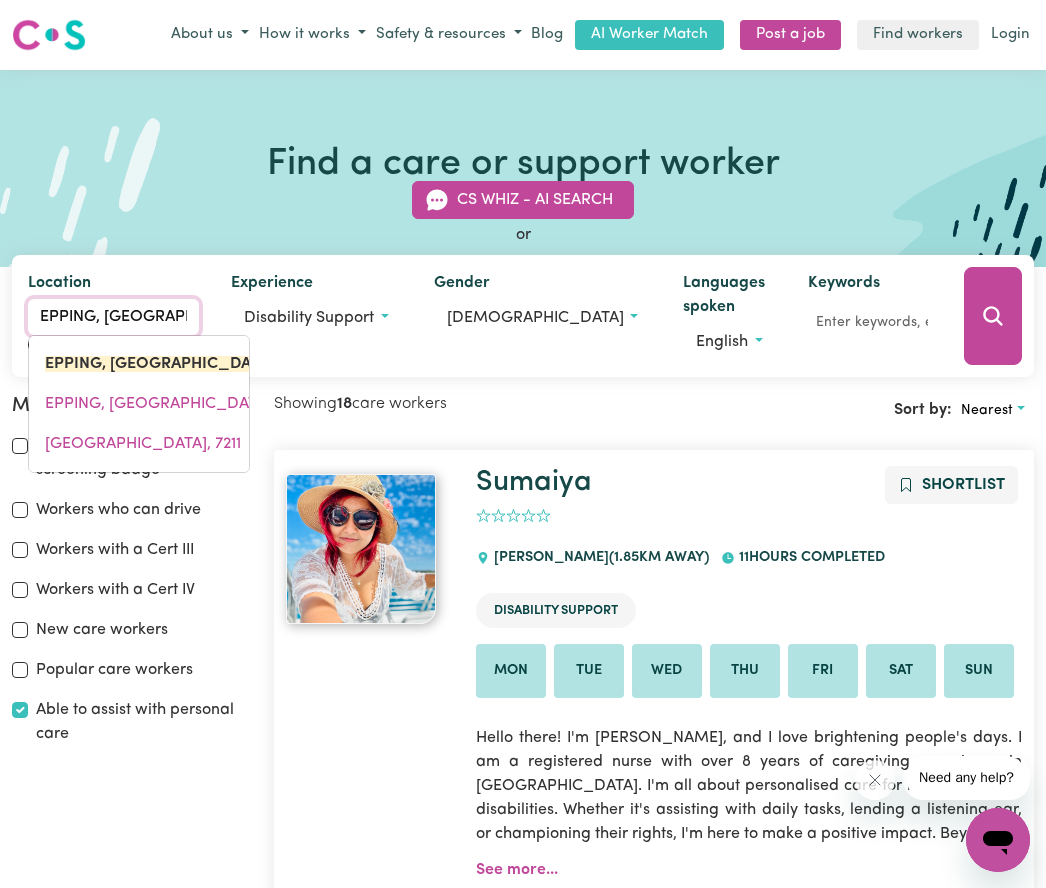type 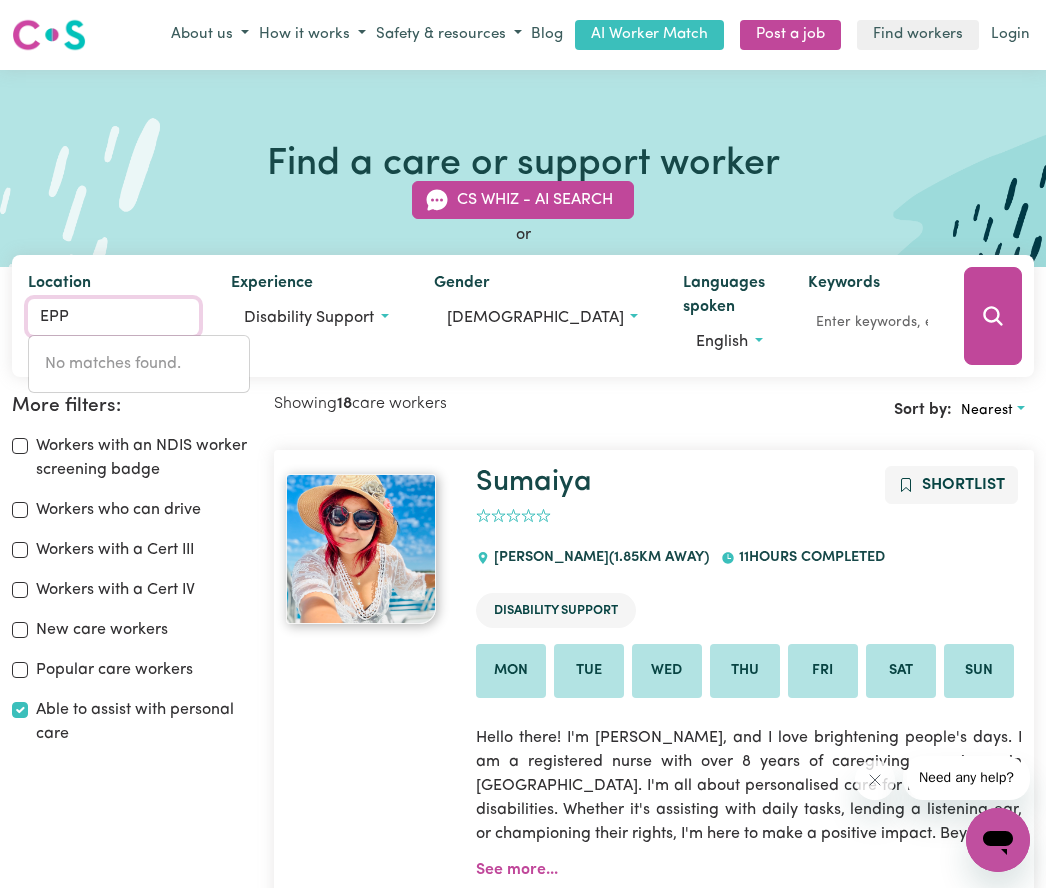type on "EP" 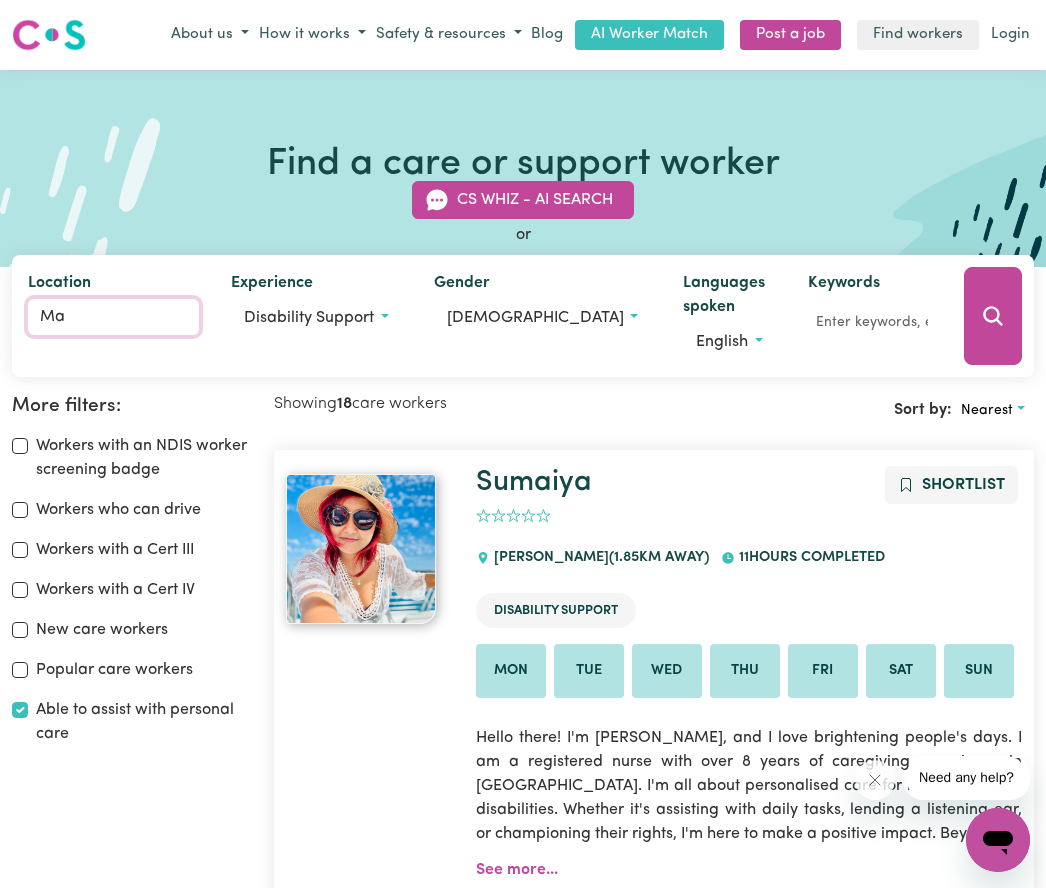 type on "Mar" 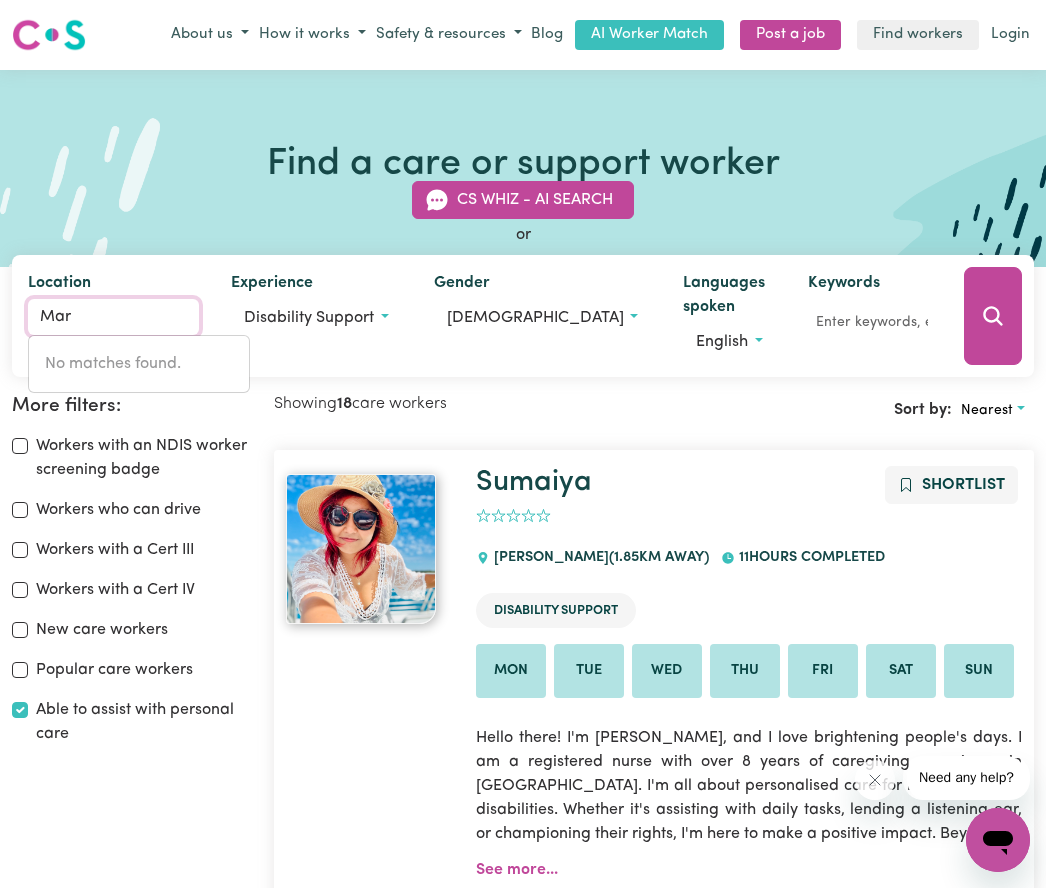 type on "MarAGLE, New South Wales, 2653" 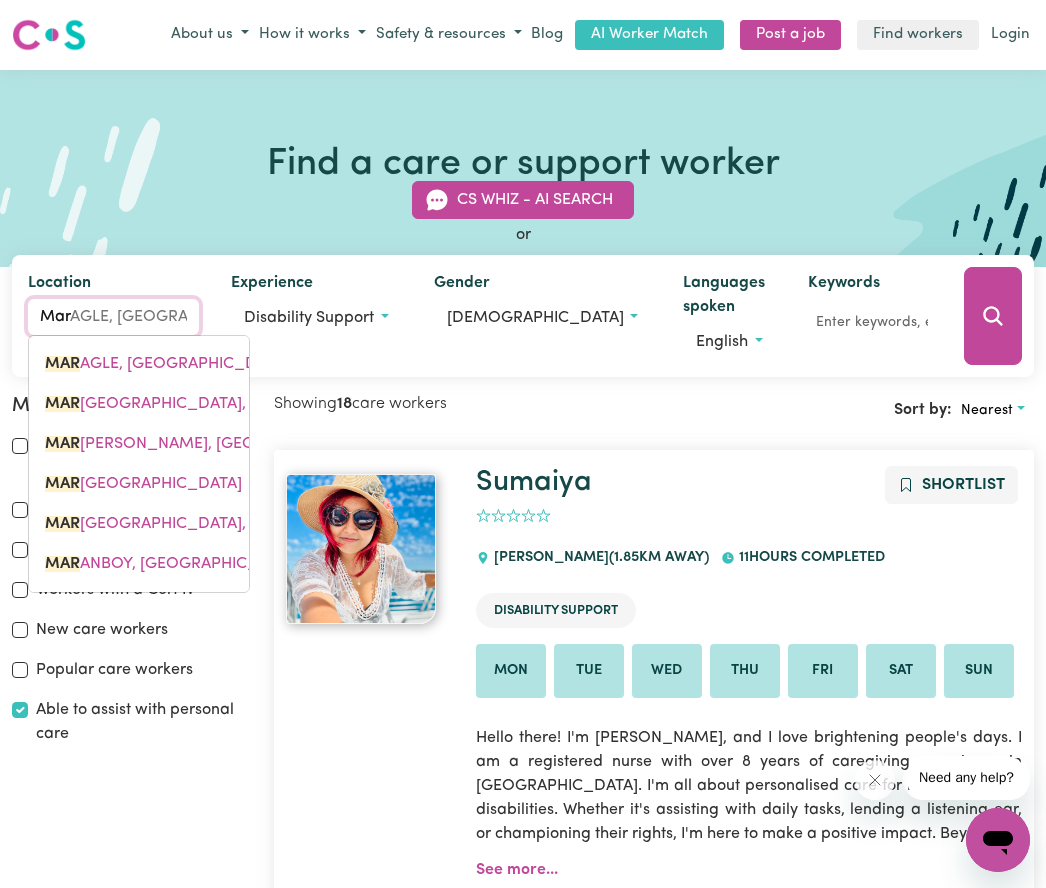 type on "Mars" 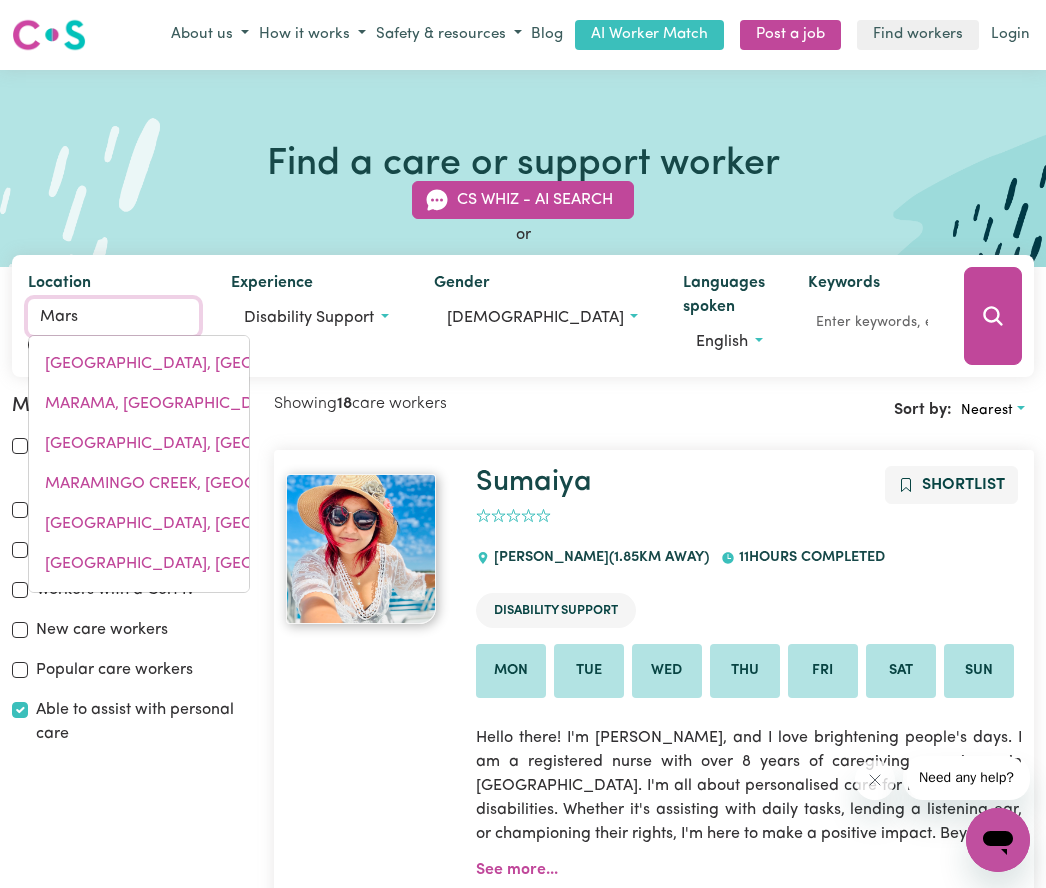 type on "MarsDEN, Queensland, 4132" 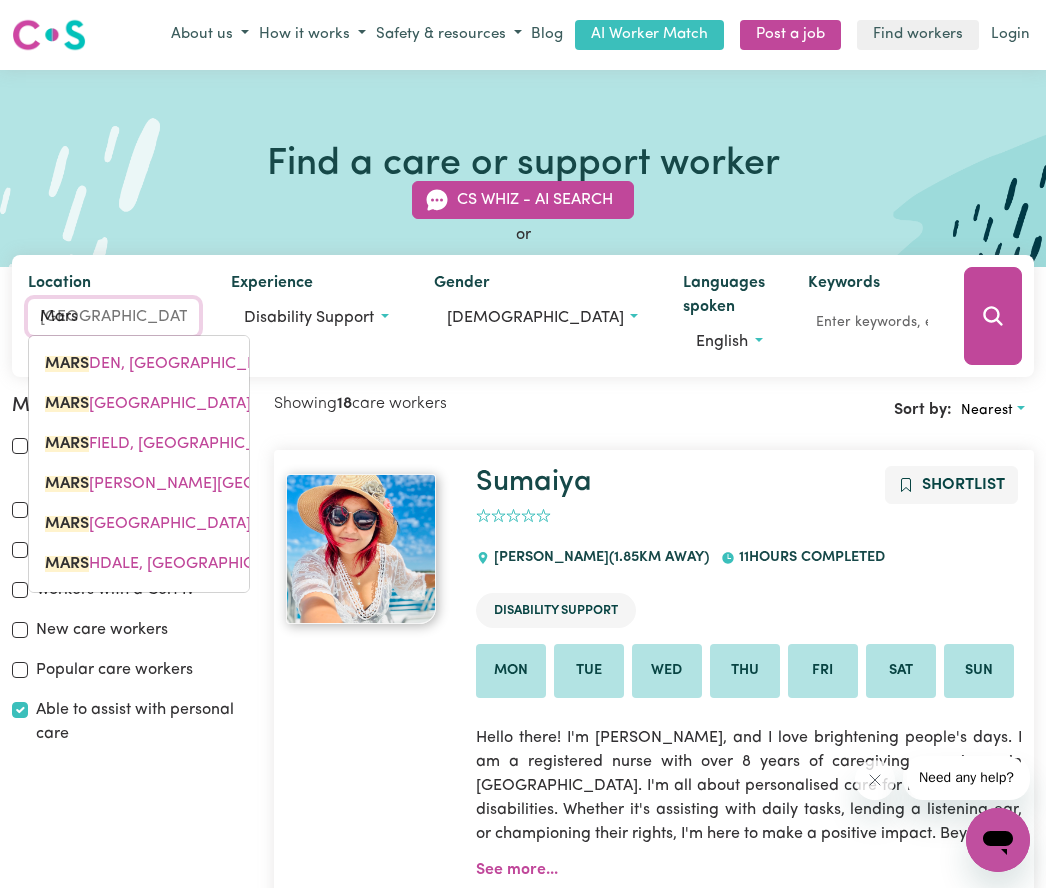 type on "Marsf" 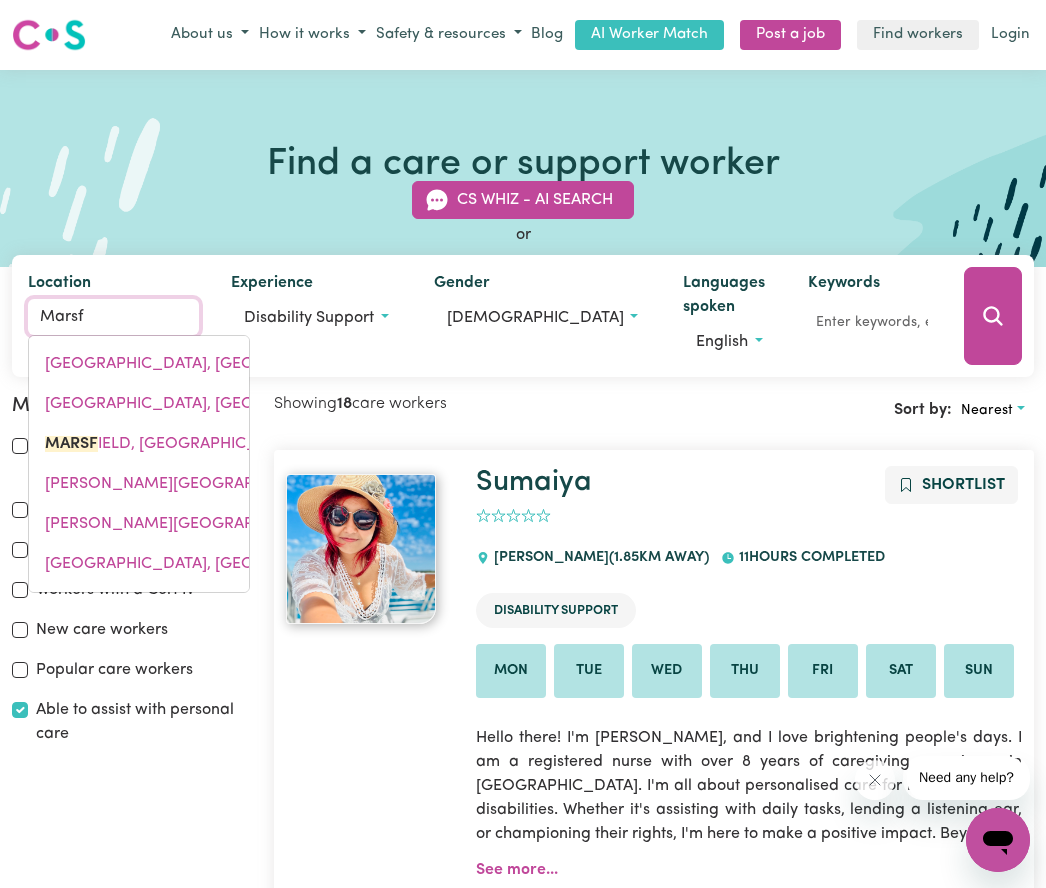 type on "MarsfIELD, New South Wales, 2122" 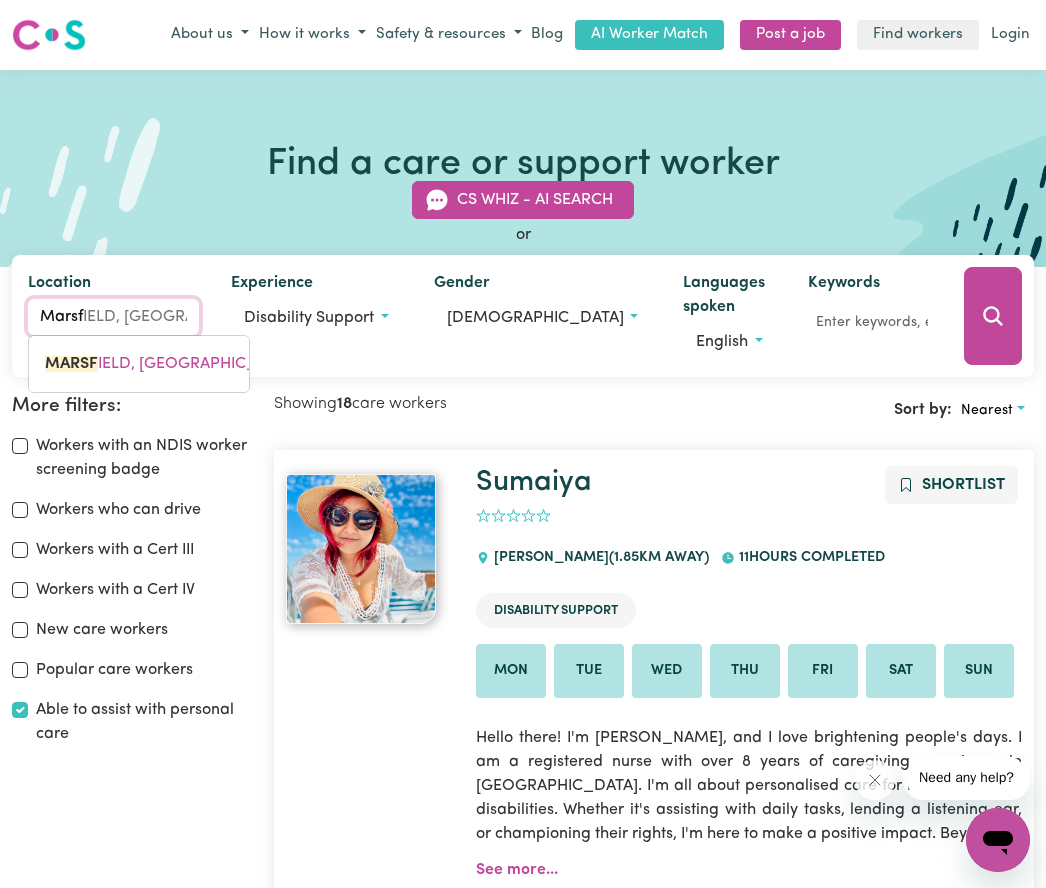 click on "MARSF IELD, New South Wales, 2122" at bounding box center [191, 364] 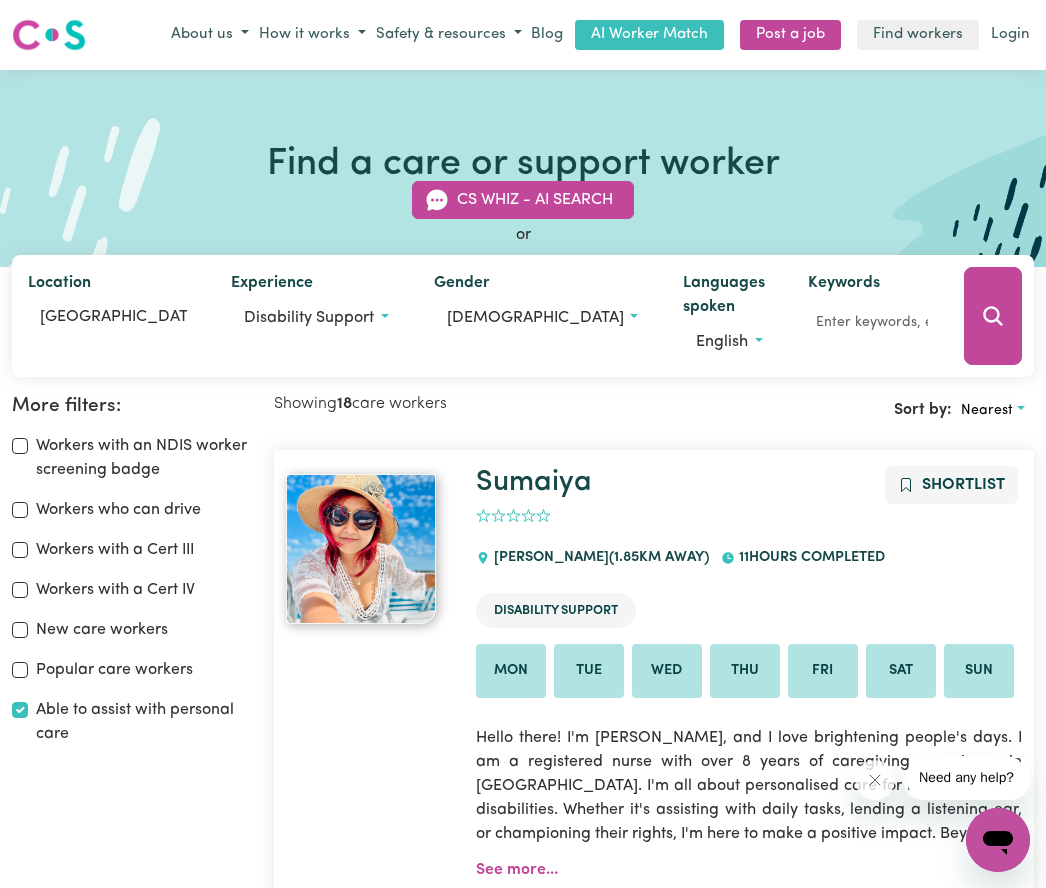 click 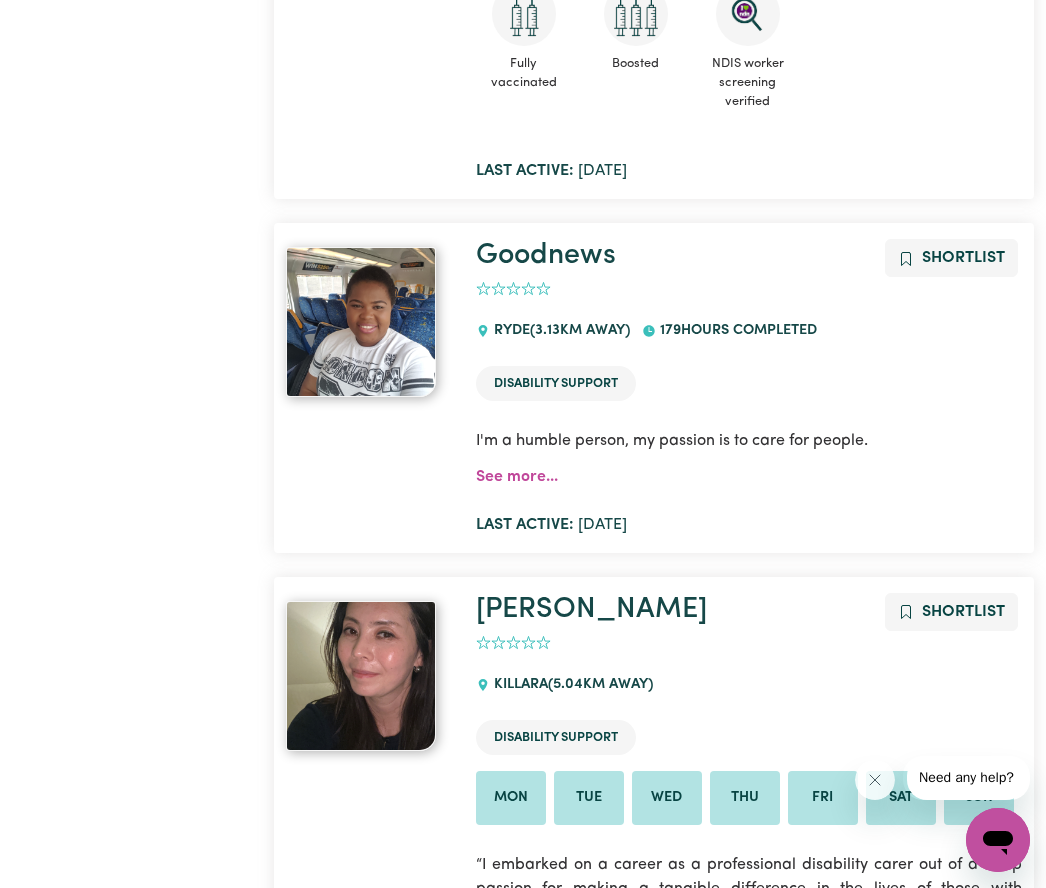 scroll, scrollTop: 1641, scrollLeft: 0, axis: vertical 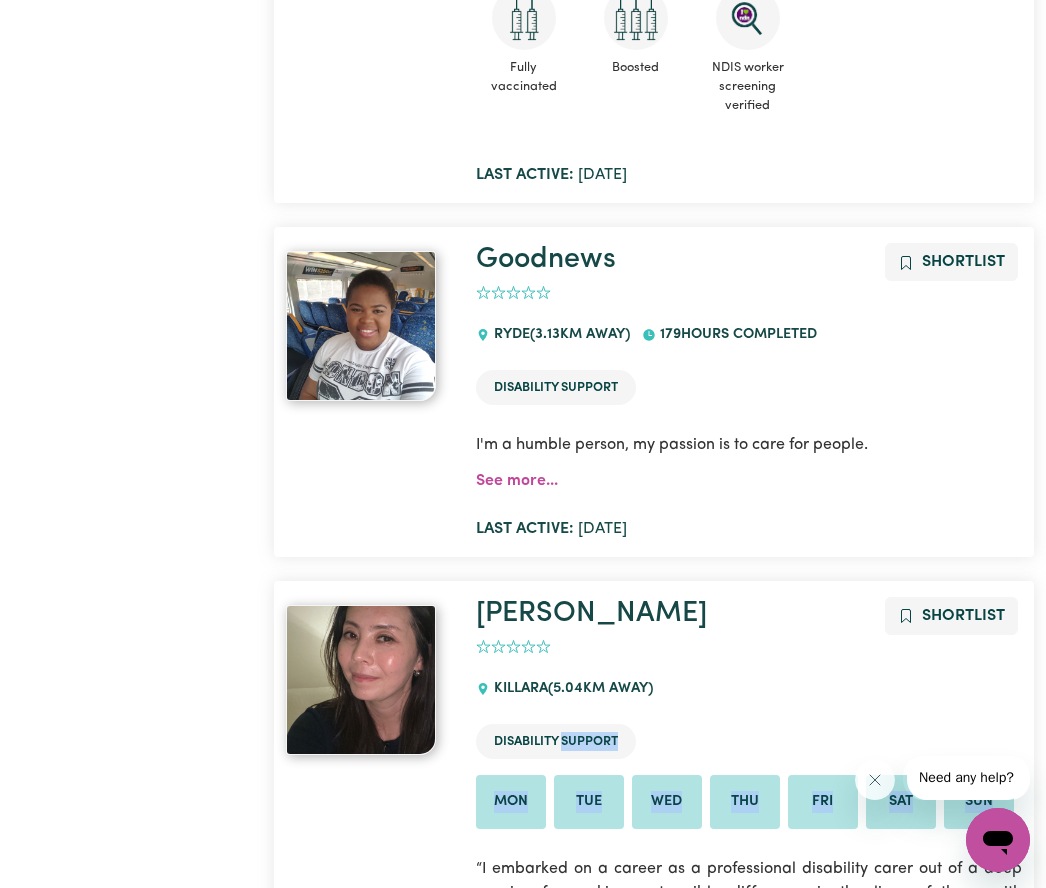 click on "Showing  12  care workers Sort by:  Nearest (Amber) Kyeong Im Shortlist 0 MARSFIELD  (< 1km away) 195  hours completed Disability Support Mon Thu Sun I had worked at hospital as a professional registered nurse in Korea in my 20s-30s.
In Australia as a new comer I have been working in aged care sector  for more than 8 years as a community care worker, not just only for the elderly also I have been involved in disability services as well, such as for people with Acquired Brain Injury, for people w... See more... Fully vaccinated Boosted Careseekers onboarding completed COVID-19 infection control training Last active:    Jul 14, 2025 Sumaiya Shortlist 0 EASTWOOD  ( 1.97 km away) 11  hours completed Disability Support Mon Tue Wed Thu Fri Sat Sun See more... Fully vaccinated Boosted NDIS worker screening verified Last active:    May 11, 2024 Goodnews Shortlist 0 RYDE  ( 3.13 km away) 179  hours completed Disability Support I'm a humble person, my passion is to care for people. See more... Last active:    Kate 0  (" at bounding box center (654, 2888) 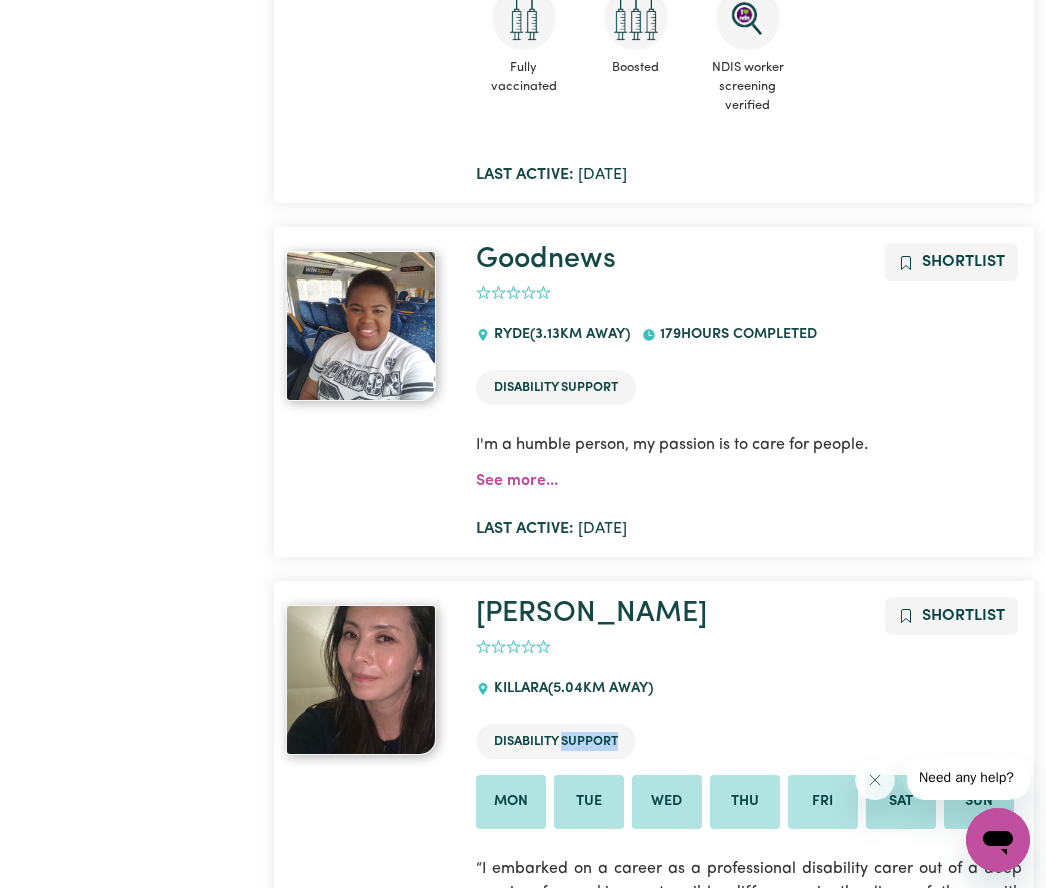 click on "Kate Shortlist 0 KILLARA  ( 5.04 km away) Disability Support Mon Tue Wed Thu Fri Sat Sun
“I embarked on a career as a professional disability carer out of a deep passion for making a tangible difference in the lives of those with disabilities. With over six years of dedicated experience, I have honed my skills and expertise to not only meet but exceed the expectations of those I care for. My comprehensive knowledge of the necessary ma... See more... Fully vaccinated NDIS worker screening verified Last active:    Mar 30, 2024" at bounding box center (749, 917) 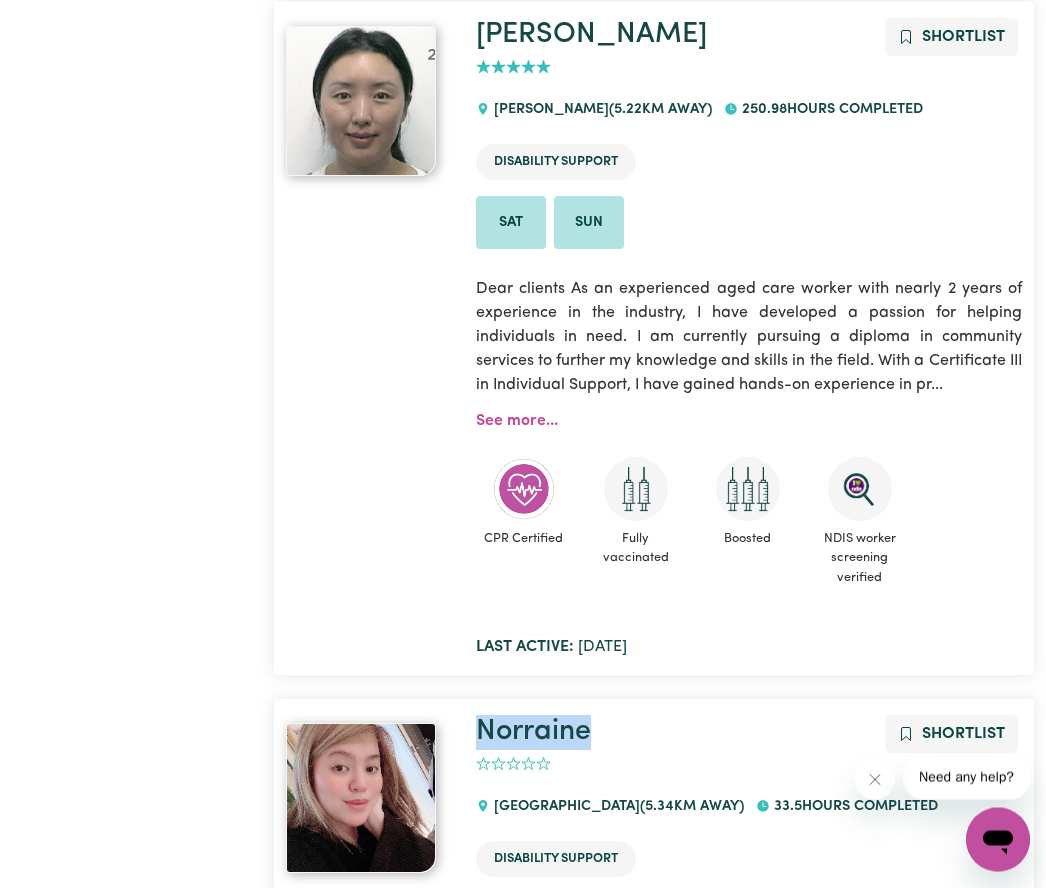 scroll, scrollTop: 3672, scrollLeft: 0, axis: vertical 